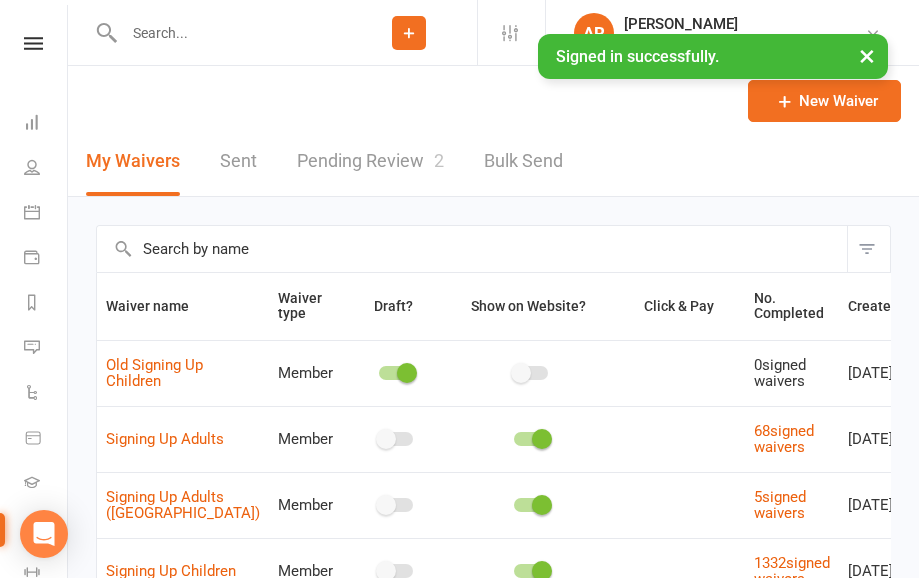 scroll, scrollTop: 0, scrollLeft: 0, axis: both 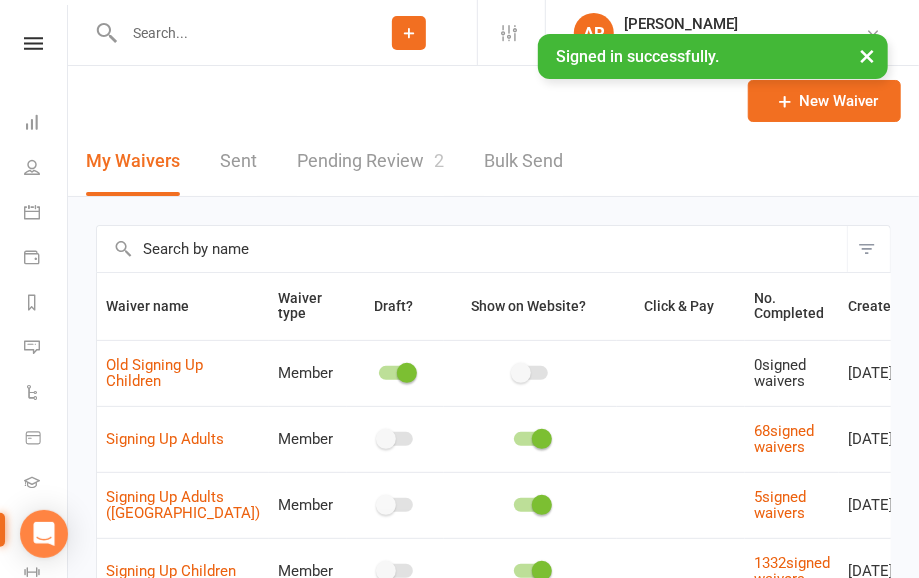 click at bounding box center (229, 33) 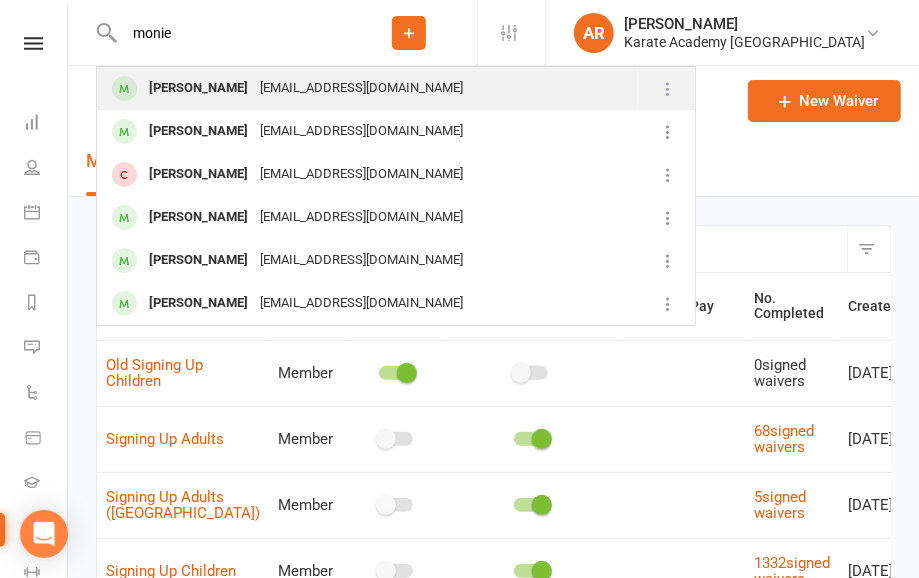 type on "monie" 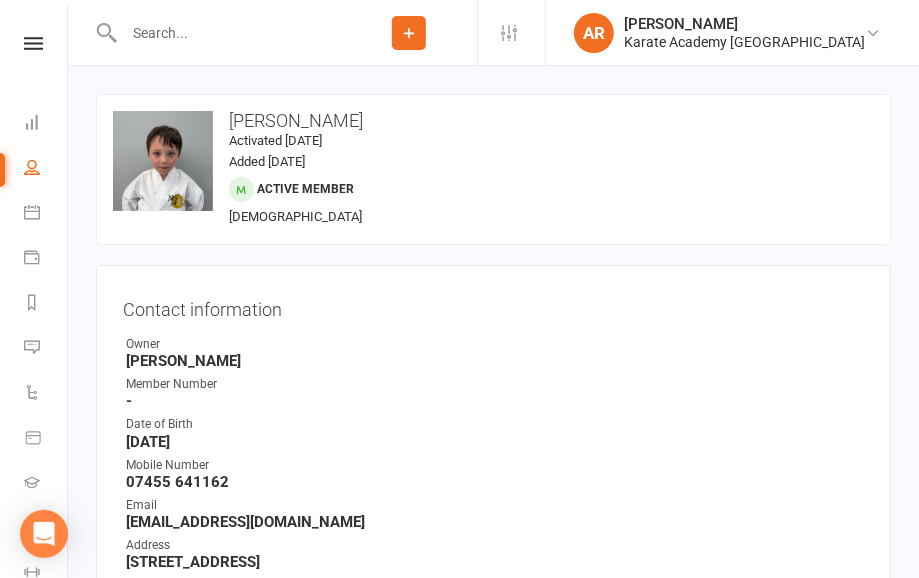 scroll, scrollTop: 832, scrollLeft: 0, axis: vertical 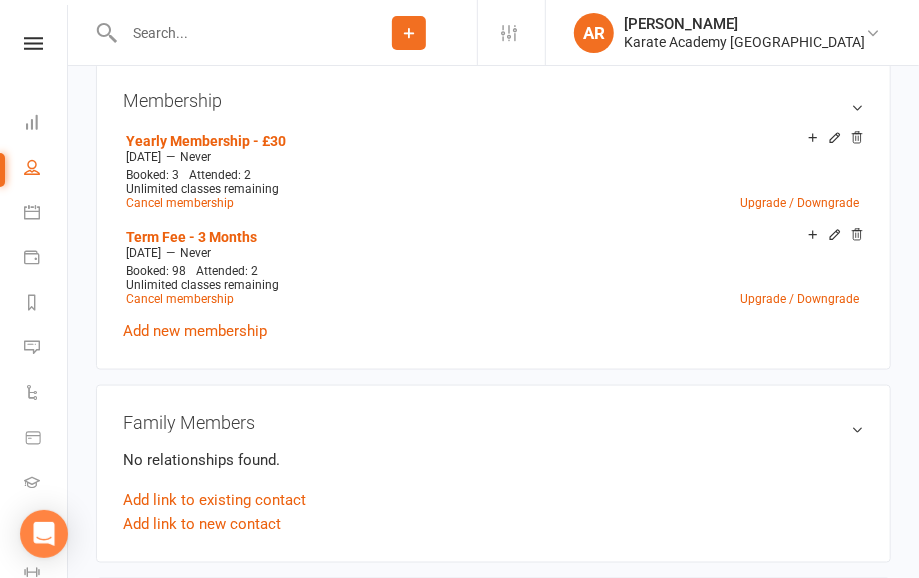 click at bounding box center (229, 33) 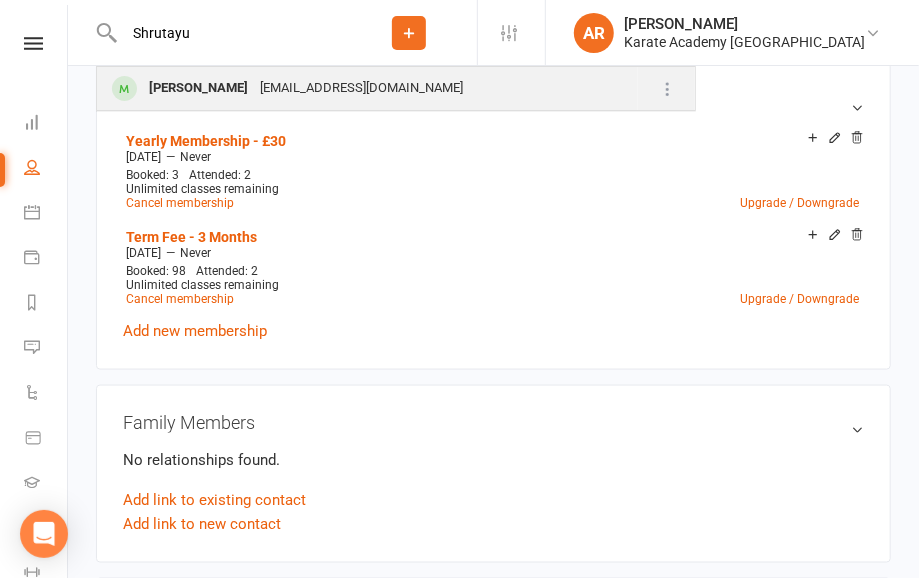 type on "Shrutayu" 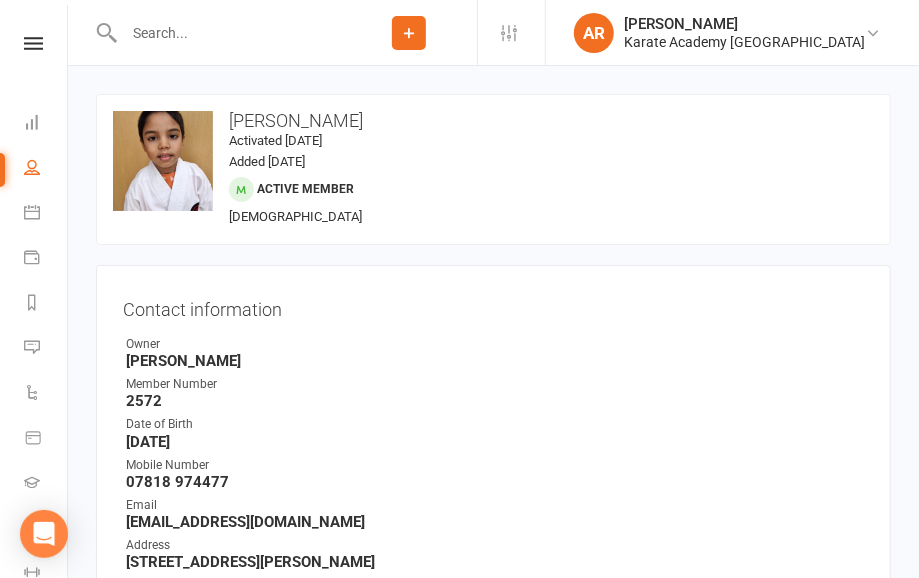 scroll, scrollTop: 728, scrollLeft: 0, axis: vertical 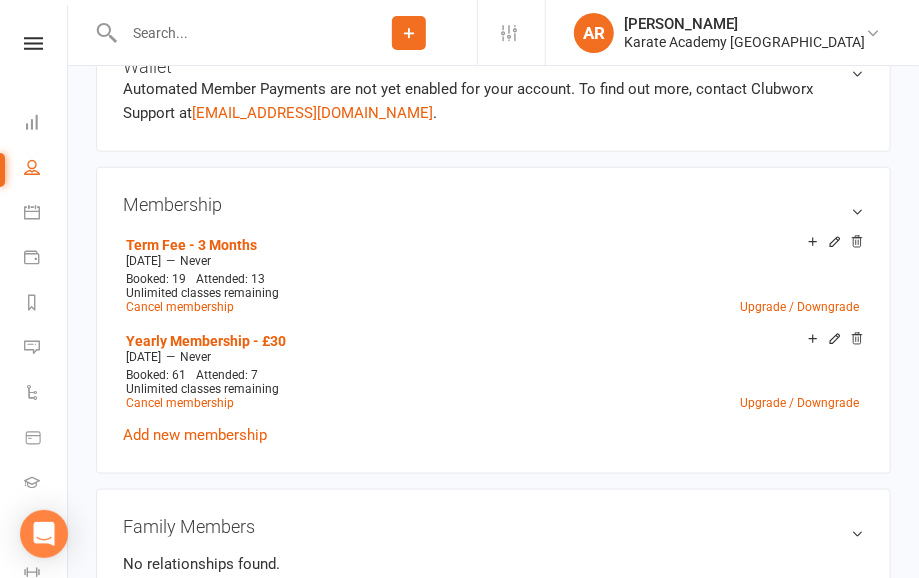 click at bounding box center [229, 33] 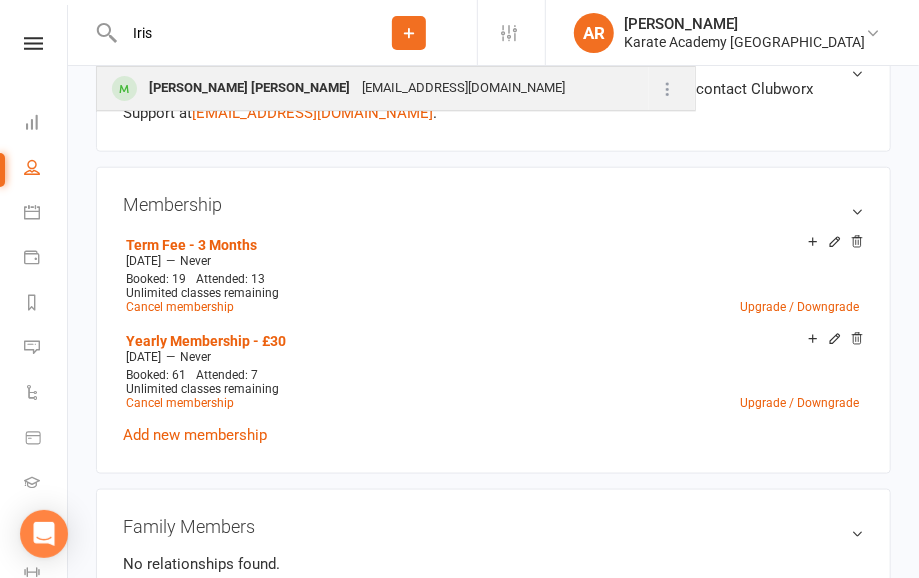 type on "Iris" 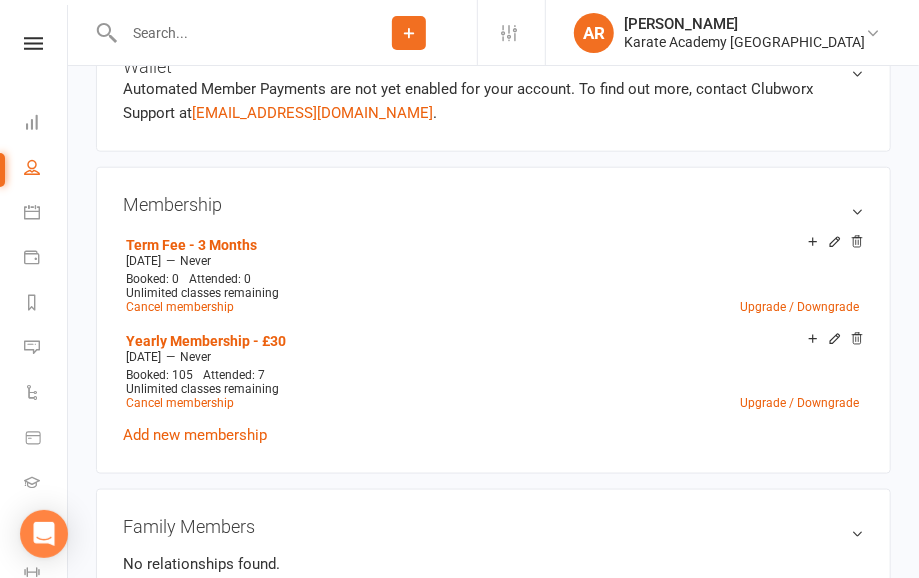 scroll, scrollTop: 0, scrollLeft: 0, axis: both 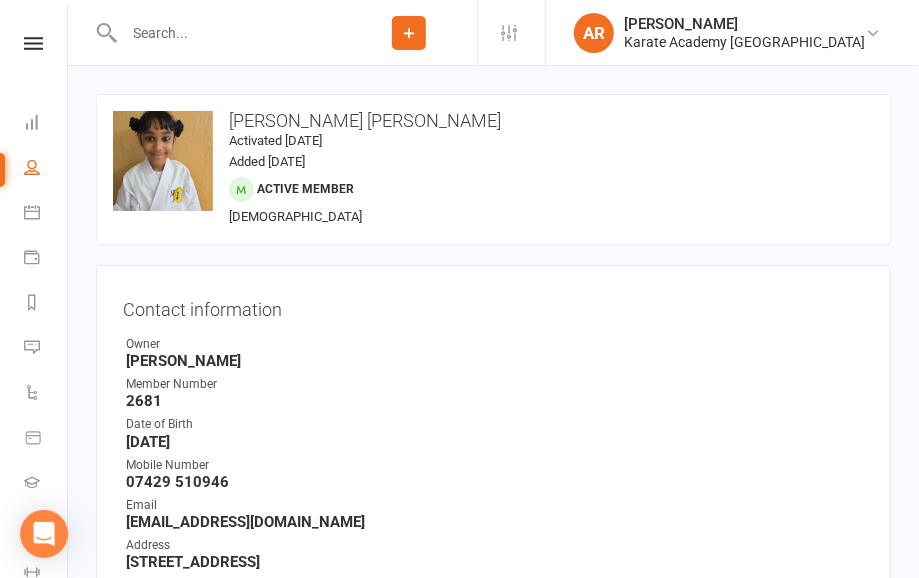 click at bounding box center [229, 33] 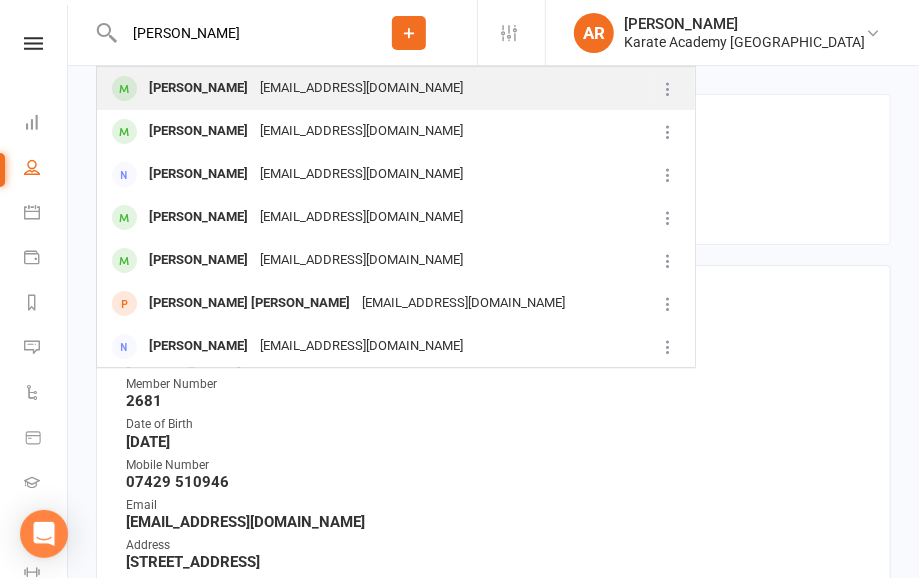 type on "[PERSON_NAME]" 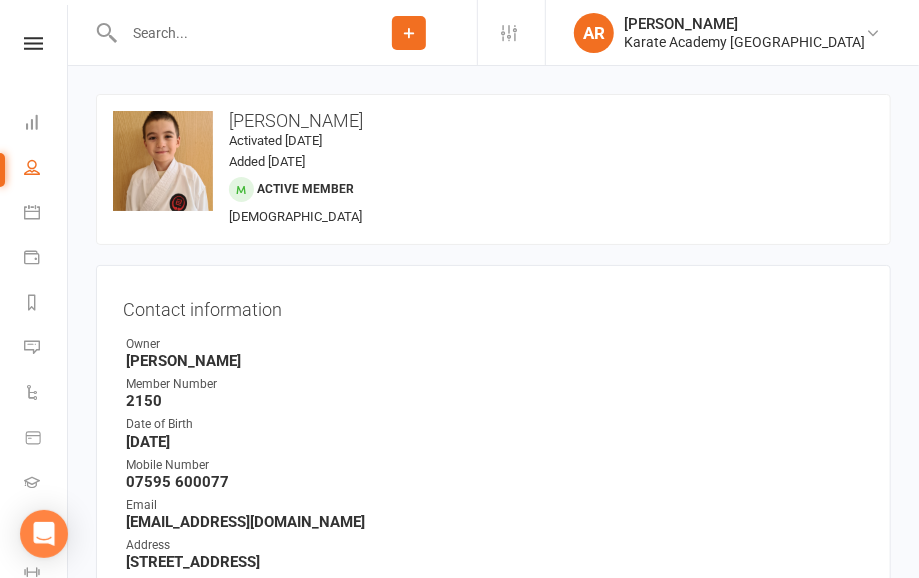 scroll, scrollTop: 624, scrollLeft: 0, axis: vertical 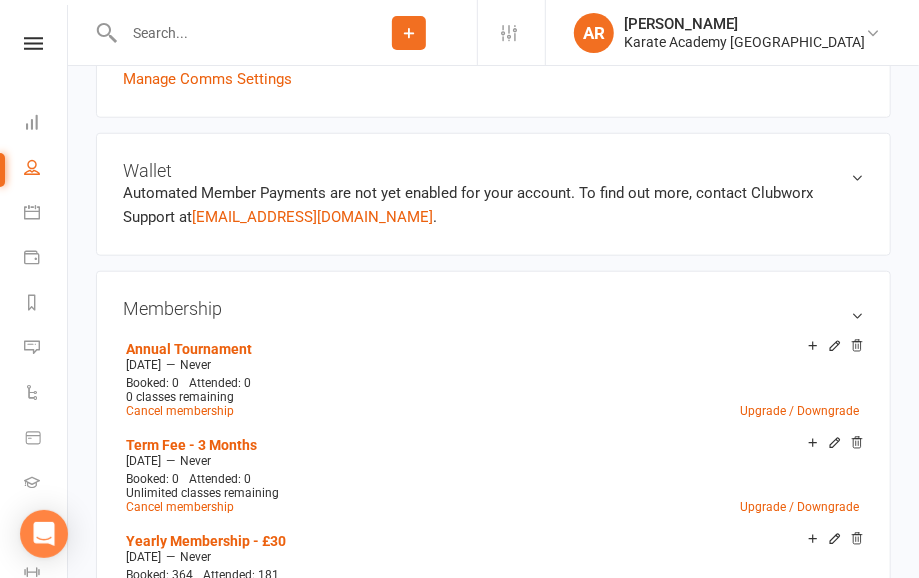 click at bounding box center (218, 32) 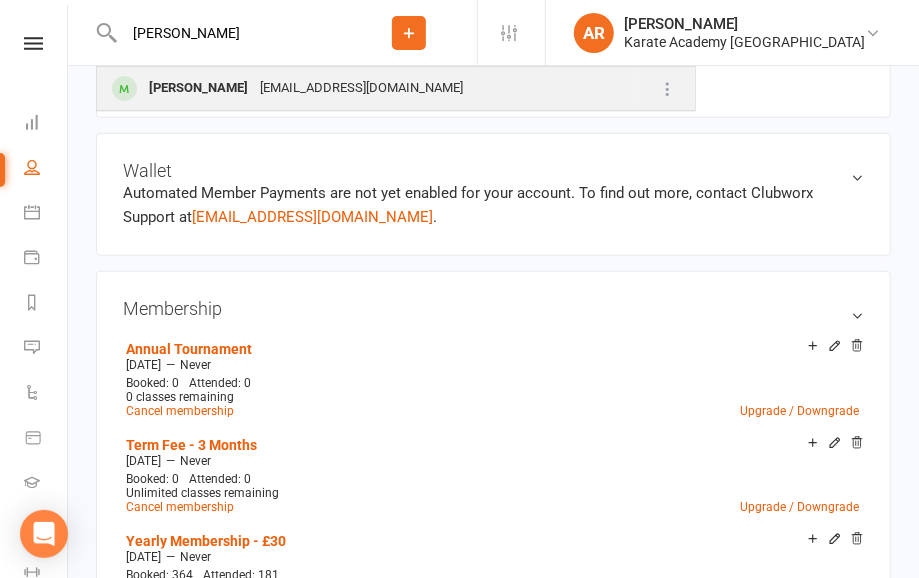 type on "[PERSON_NAME]" 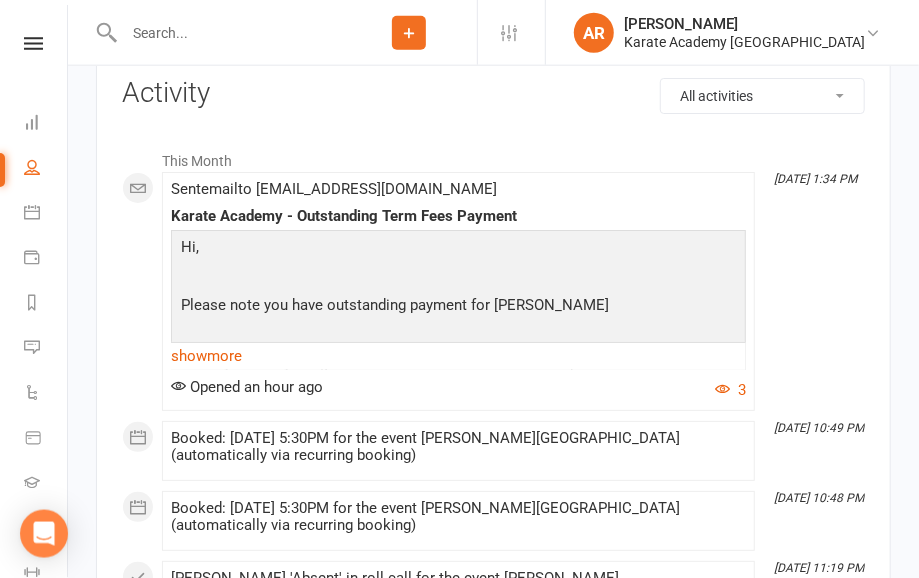 scroll, scrollTop: 2704, scrollLeft: 0, axis: vertical 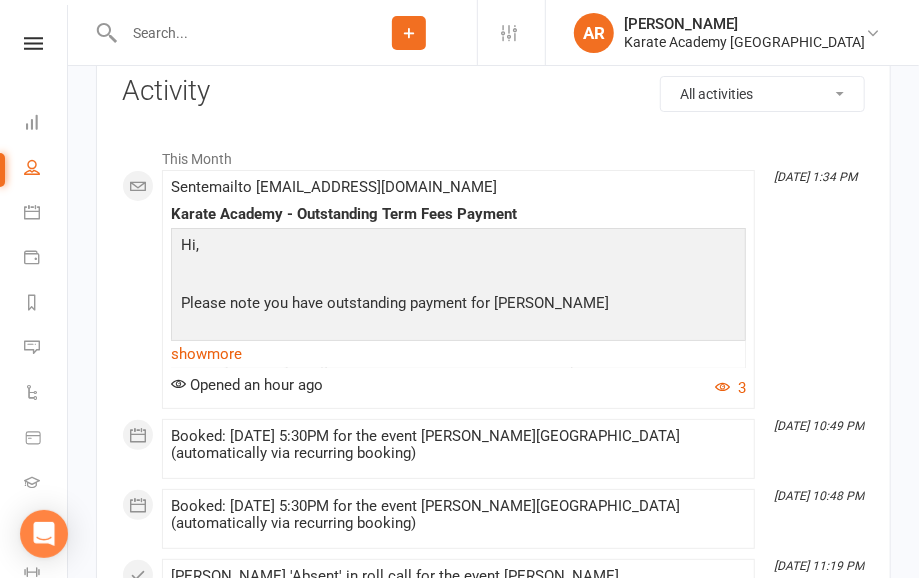 click 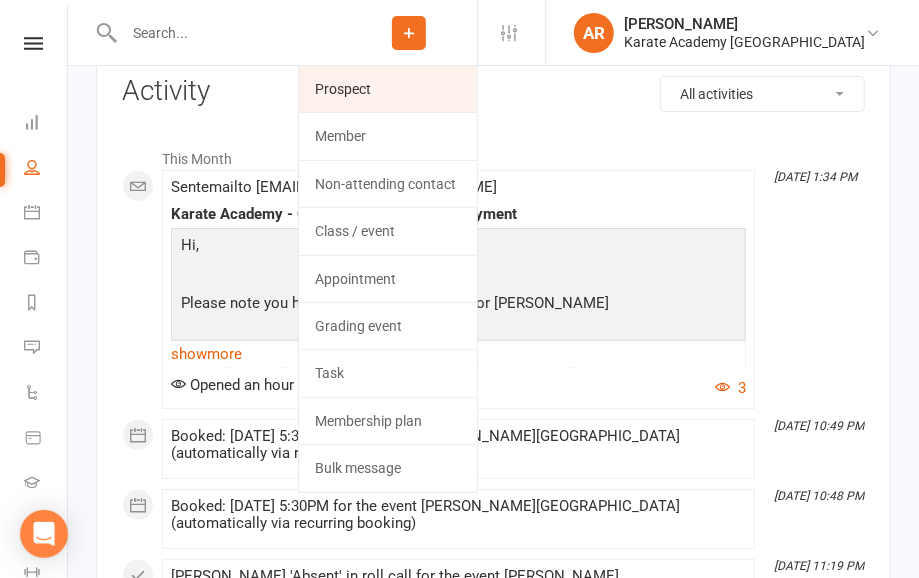 click on "Prospect" 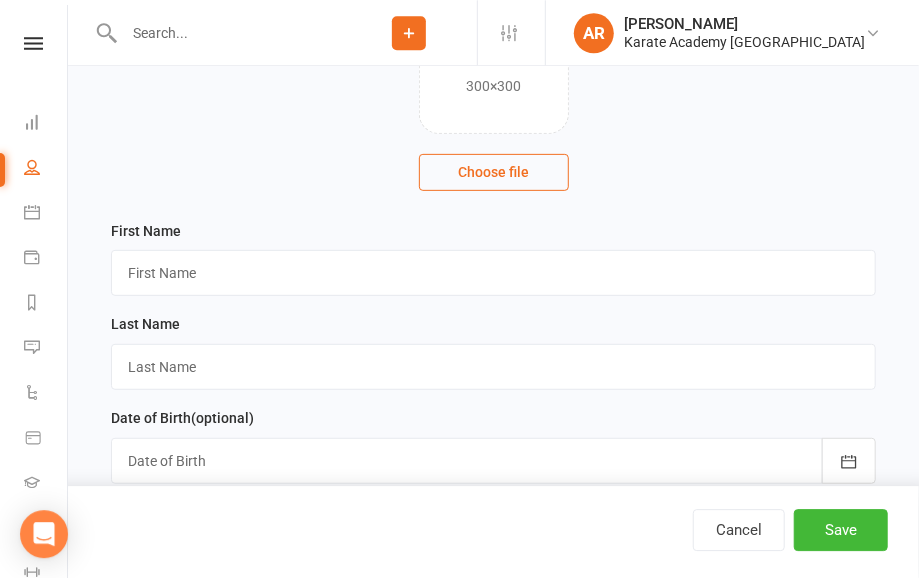 scroll, scrollTop: 312, scrollLeft: 0, axis: vertical 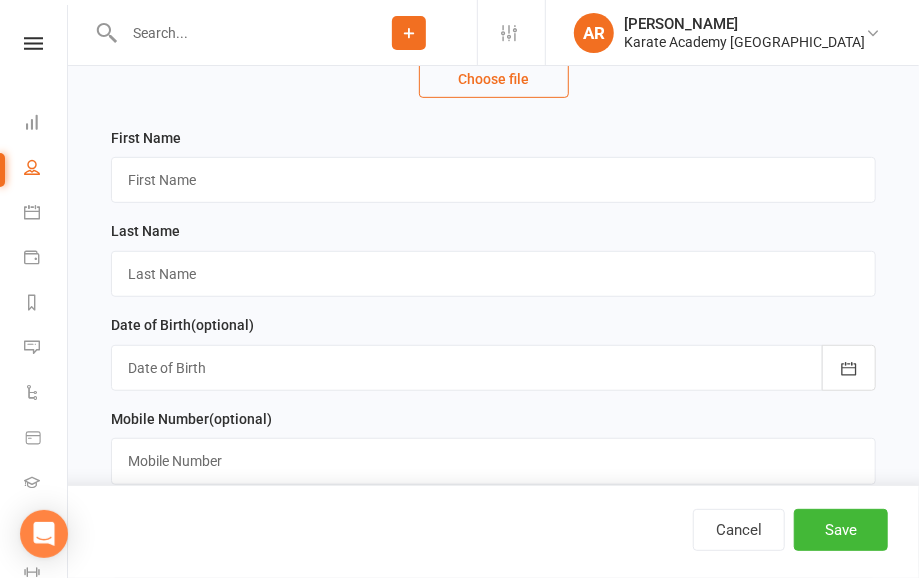 click on "First Name" at bounding box center [493, 173] 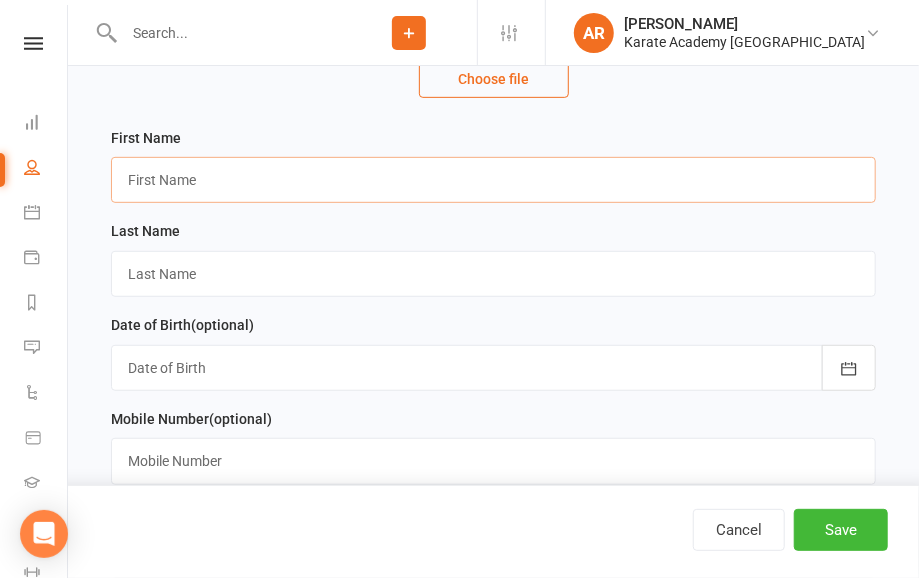 click at bounding box center [493, 180] 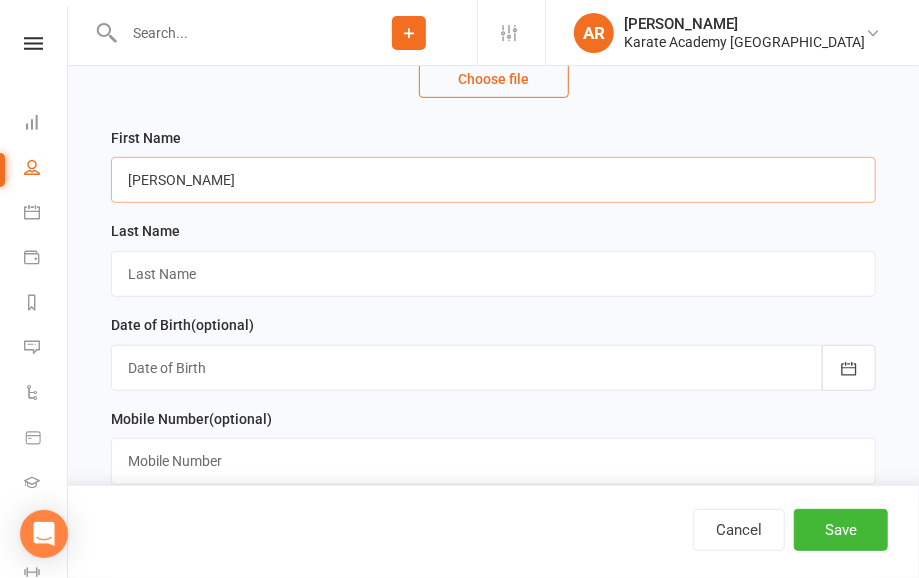 type on "[PERSON_NAME]" 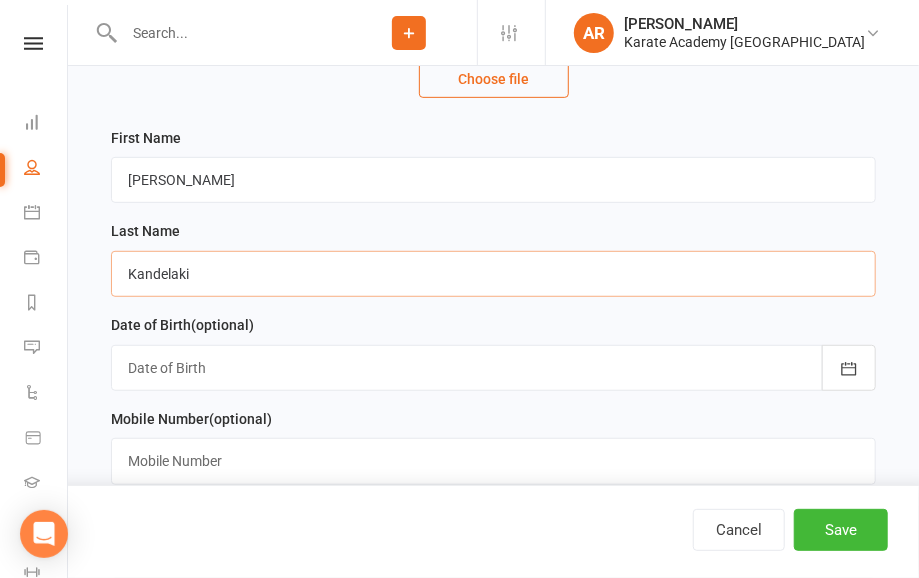 type on "Kandelaki" 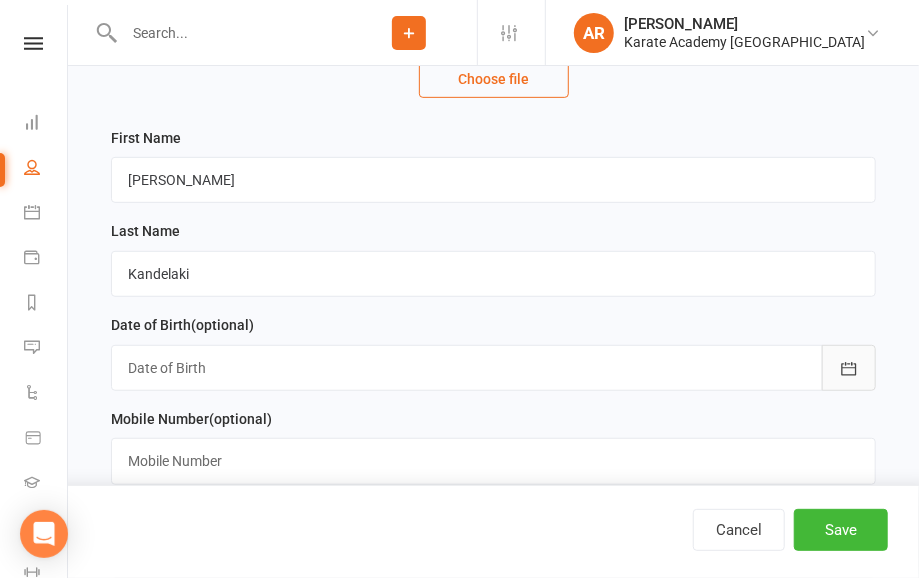 type 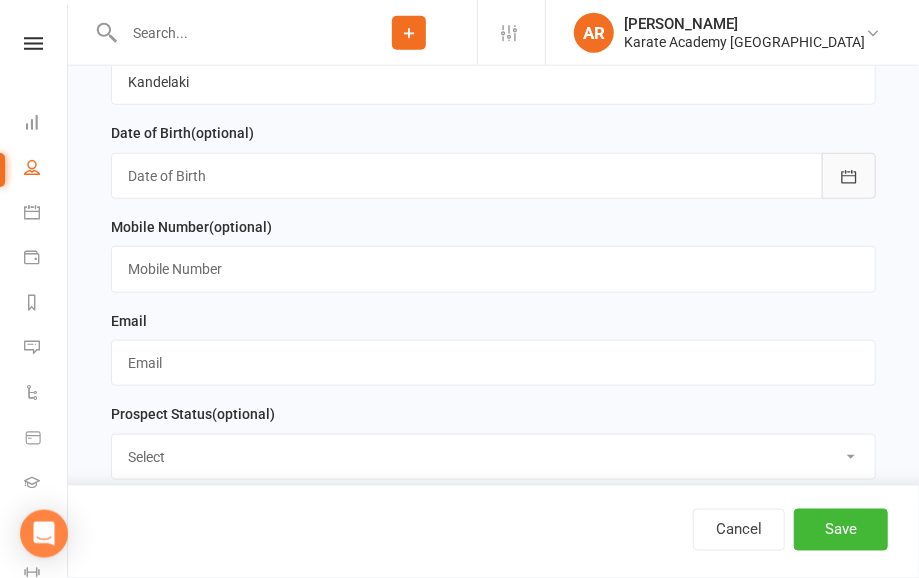 scroll, scrollTop: 520, scrollLeft: 0, axis: vertical 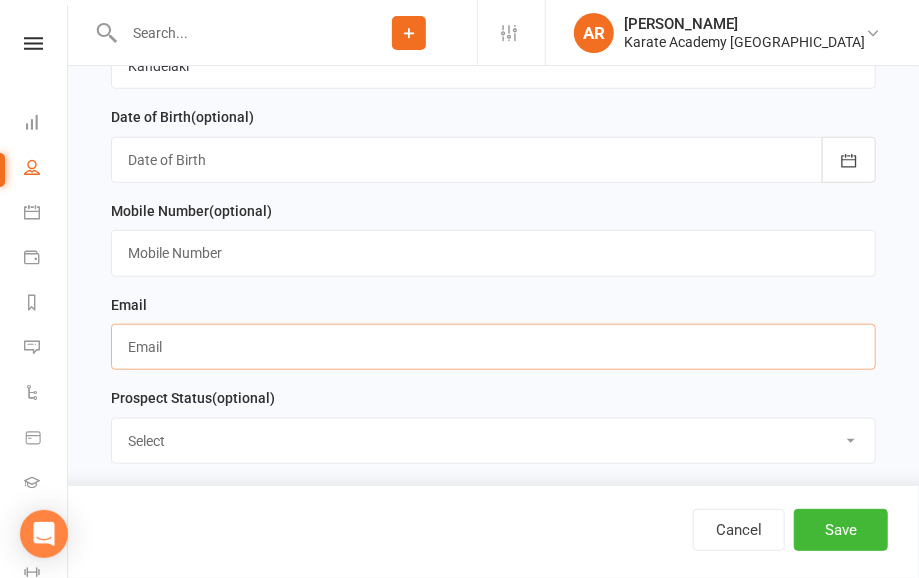 click at bounding box center [493, 347] 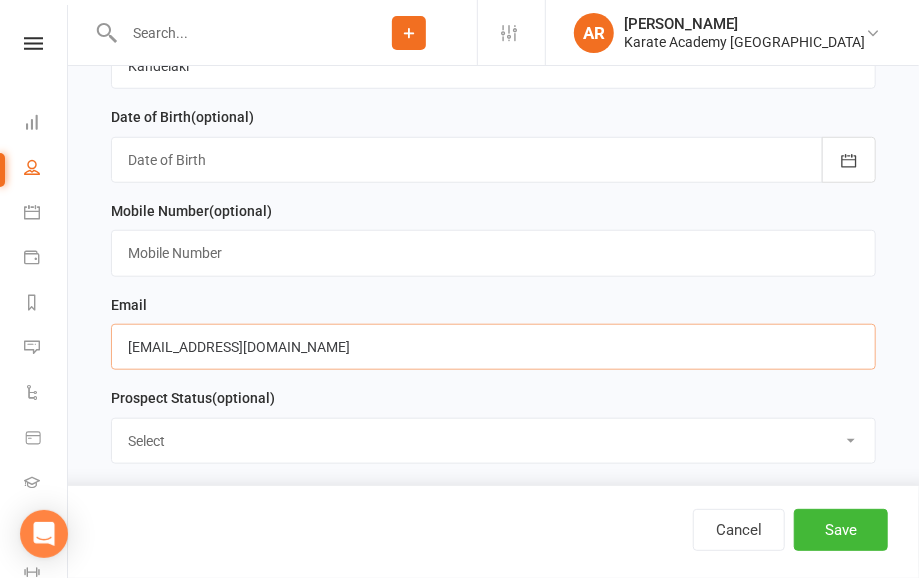 type on "[EMAIL_ADDRESS][DOMAIN_NAME]" 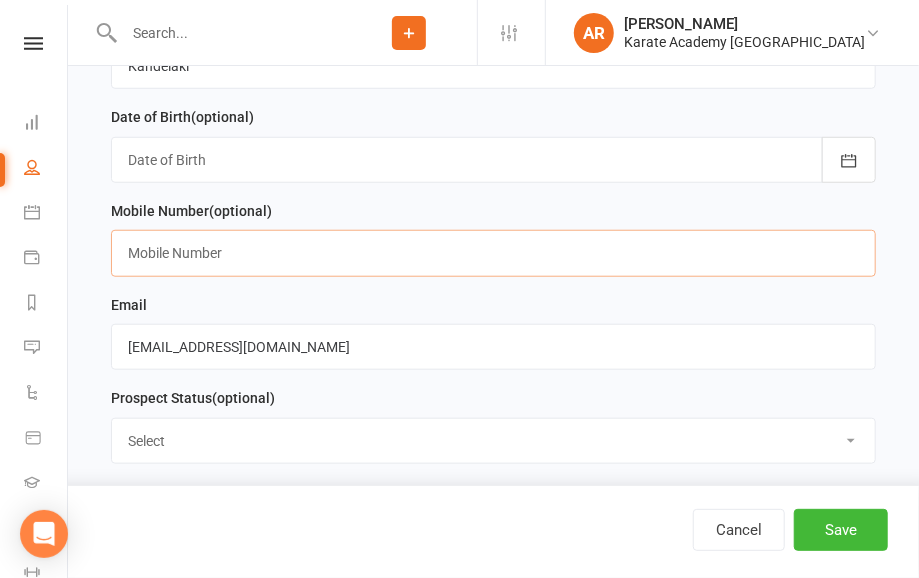 click at bounding box center [493, 253] 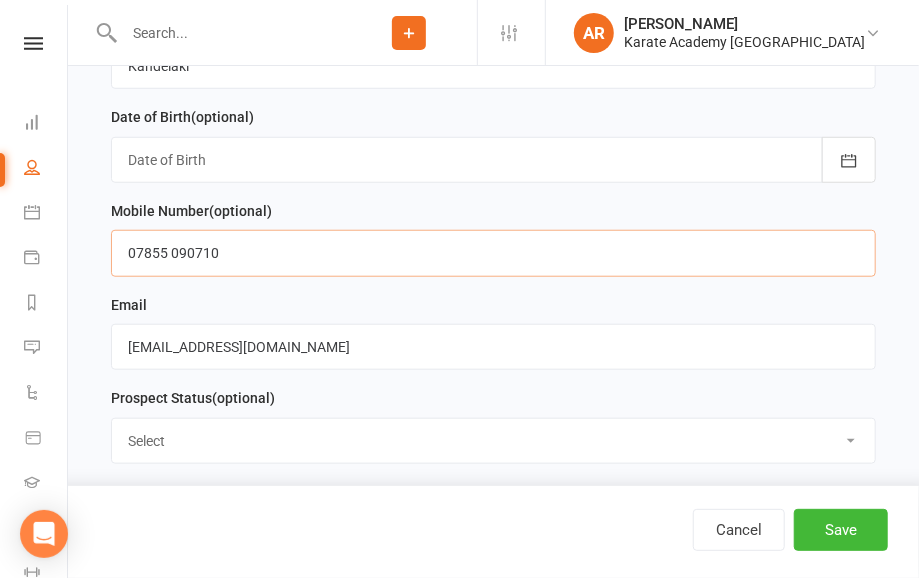 type on "07855 090710" 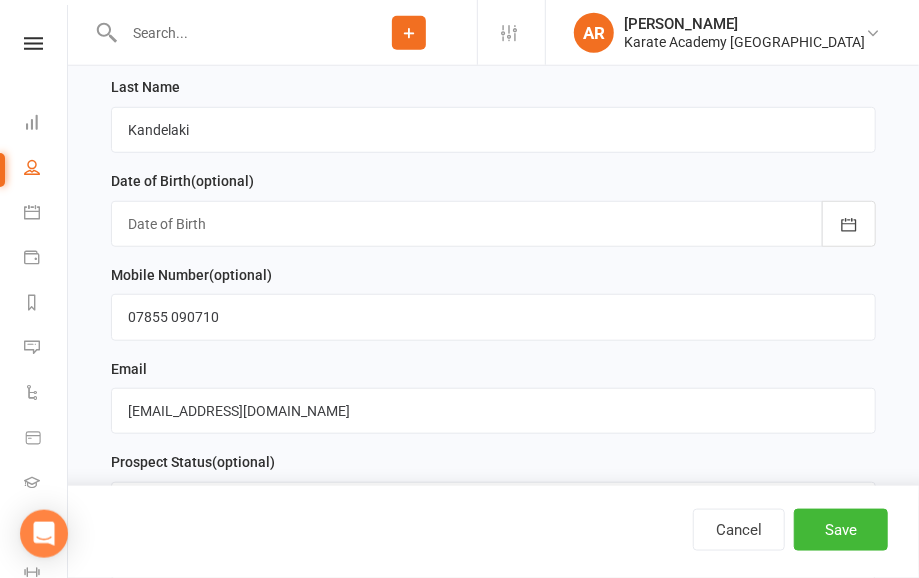 scroll, scrollTop: 416, scrollLeft: 0, axis: vertical 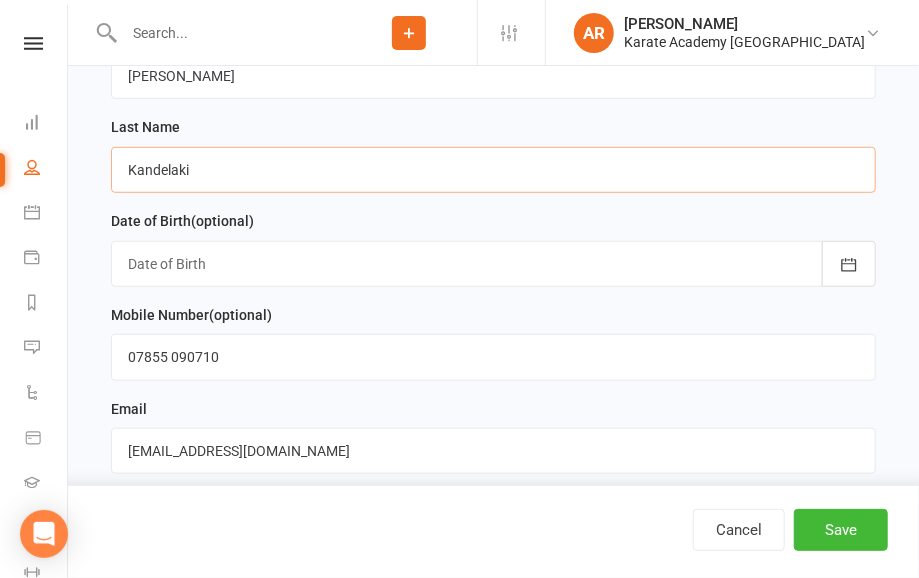 click on "Kandelaki" at bounding box center [493, 170] 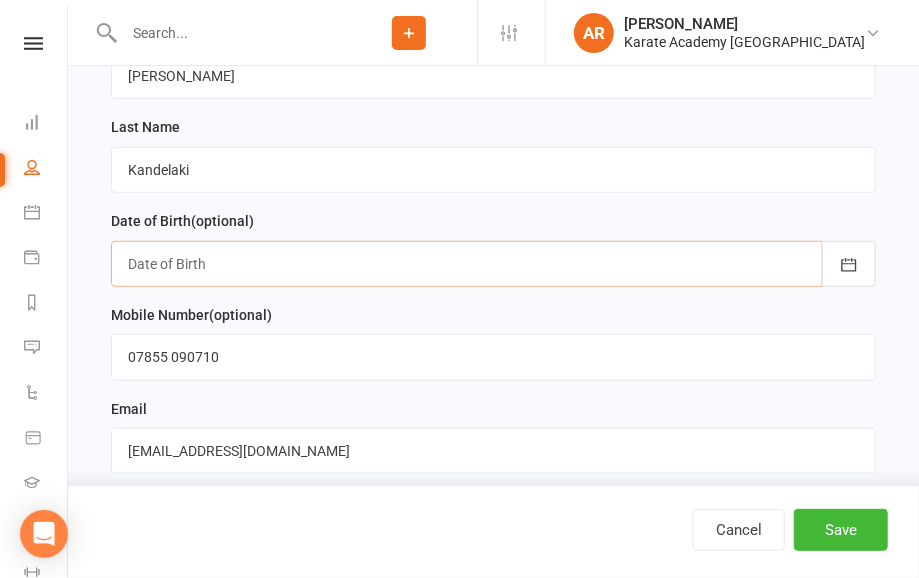 paste on "[DATE]" 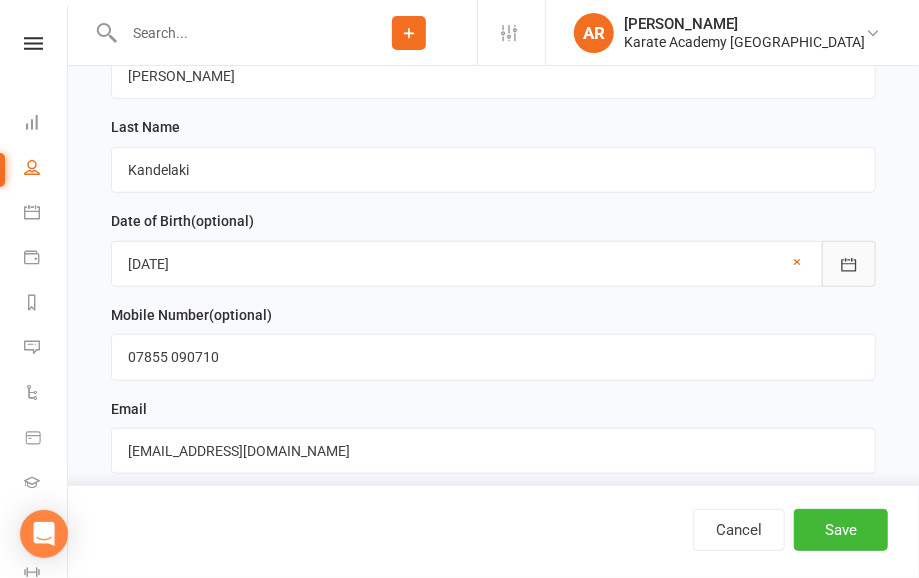 click at bounding box center (849, 264) 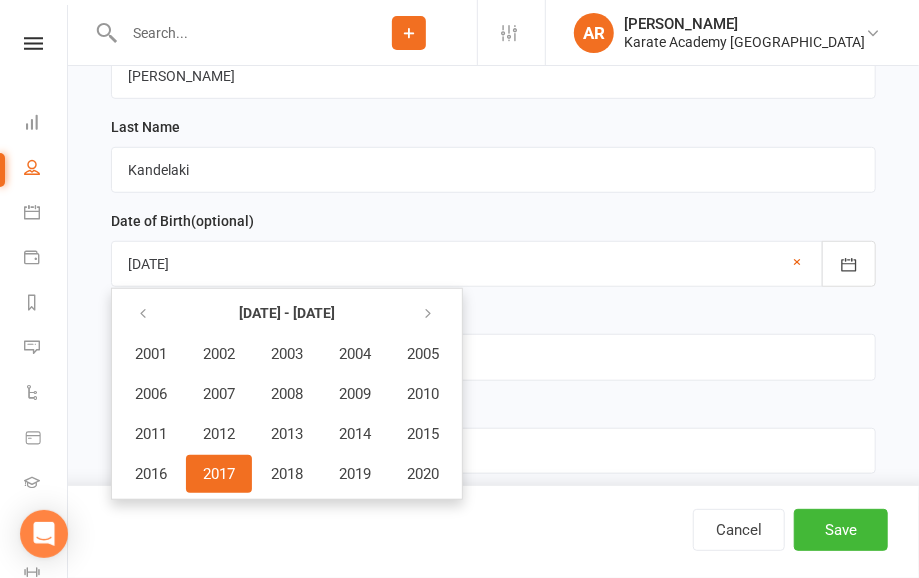click on "2017" at bounding box center (219, 474) 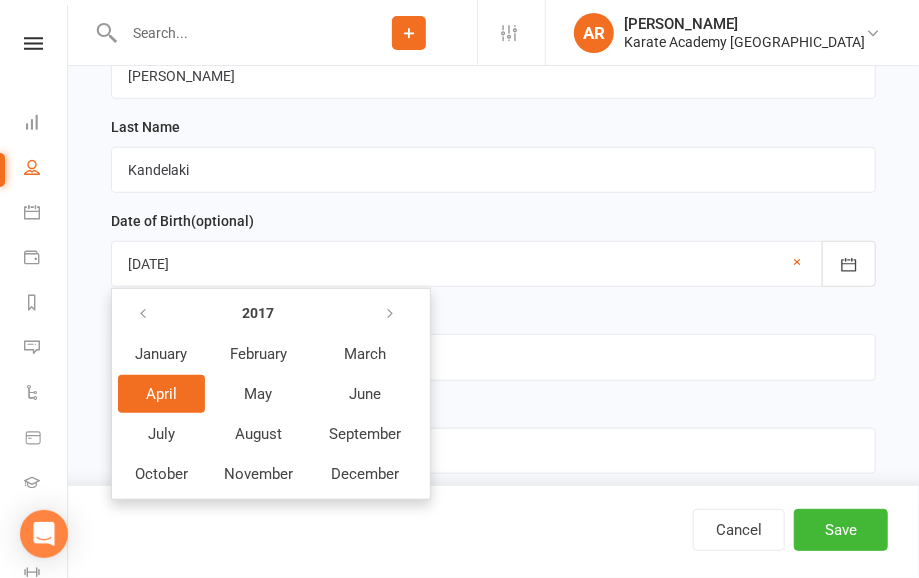 click on "April" at bounding box center (161, 394) 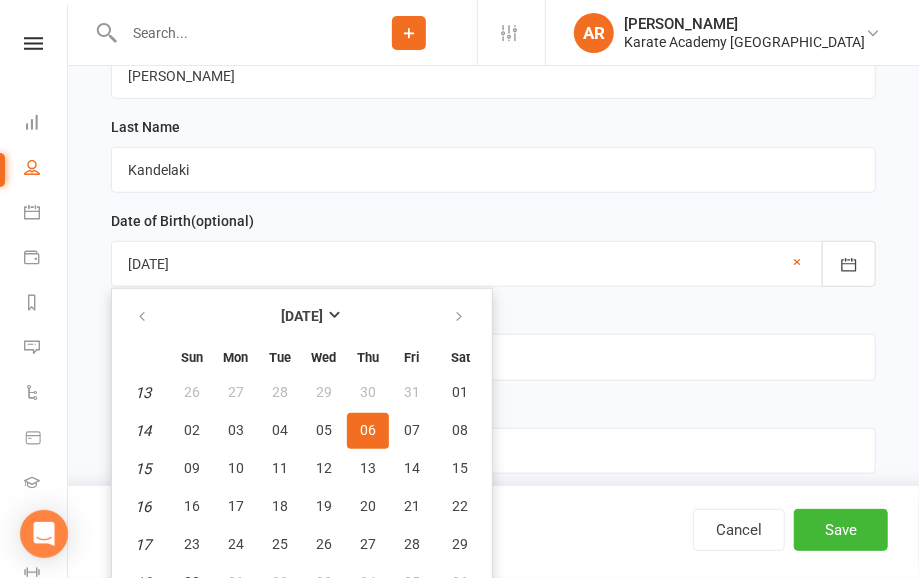 click on "06" at bounding box center (368, 431) 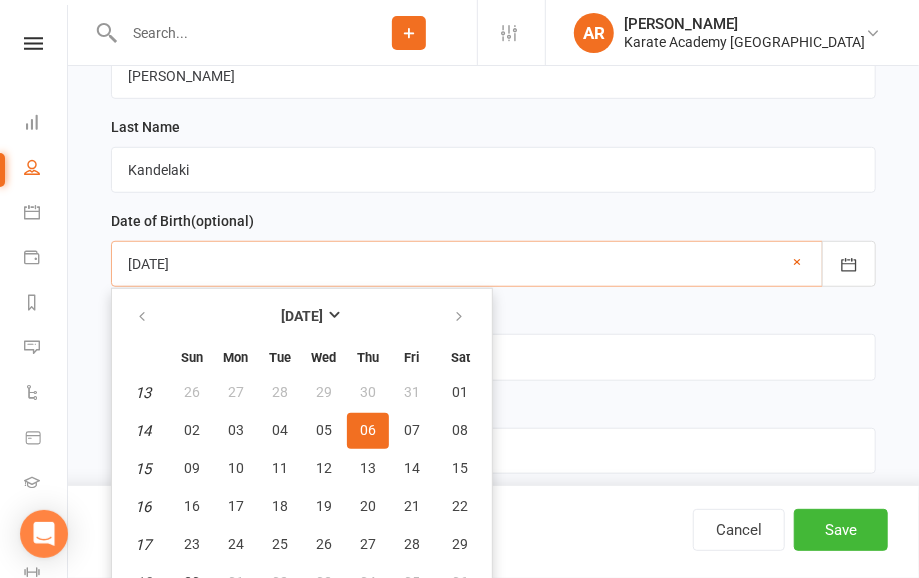 type on "[DATE]" 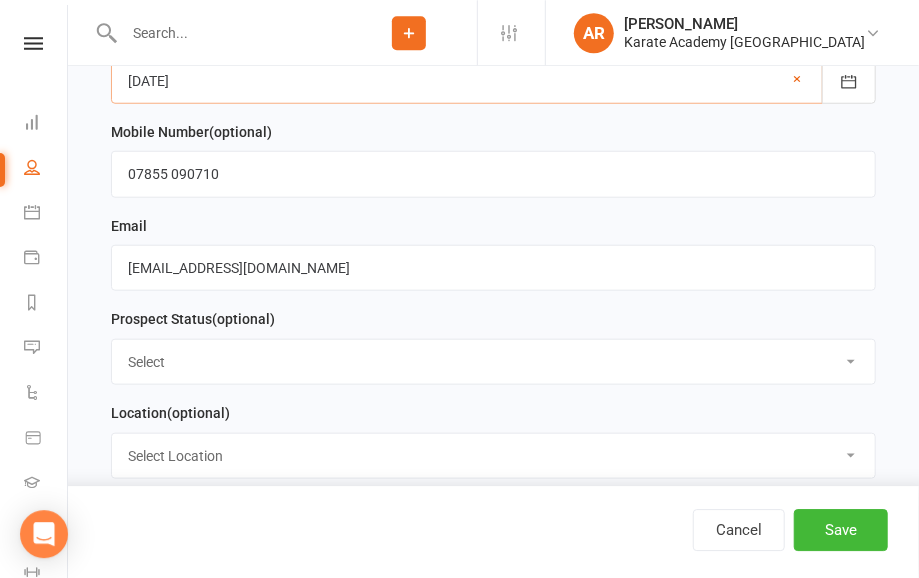scroll, scrollTop: 624, scrollLeft: 0, axis: vertical 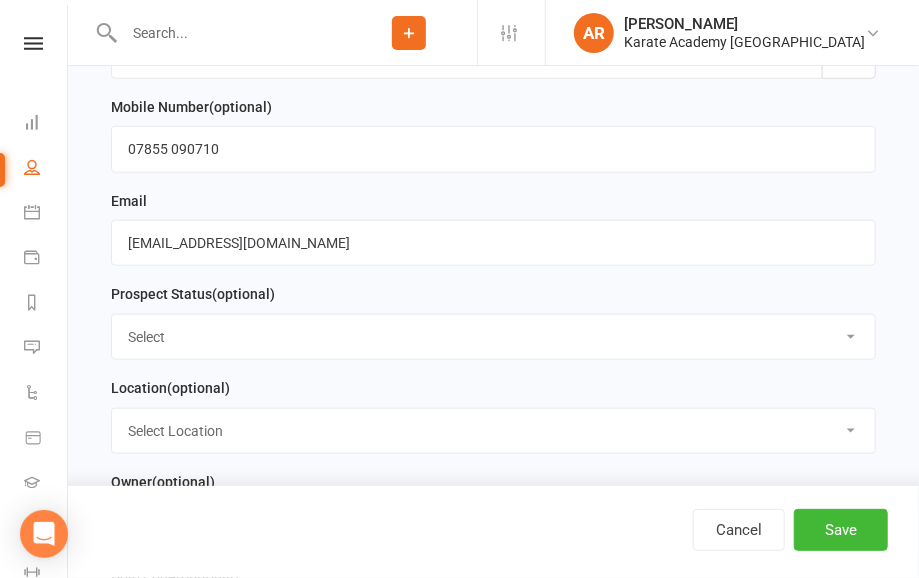 select on "Initial Contact" 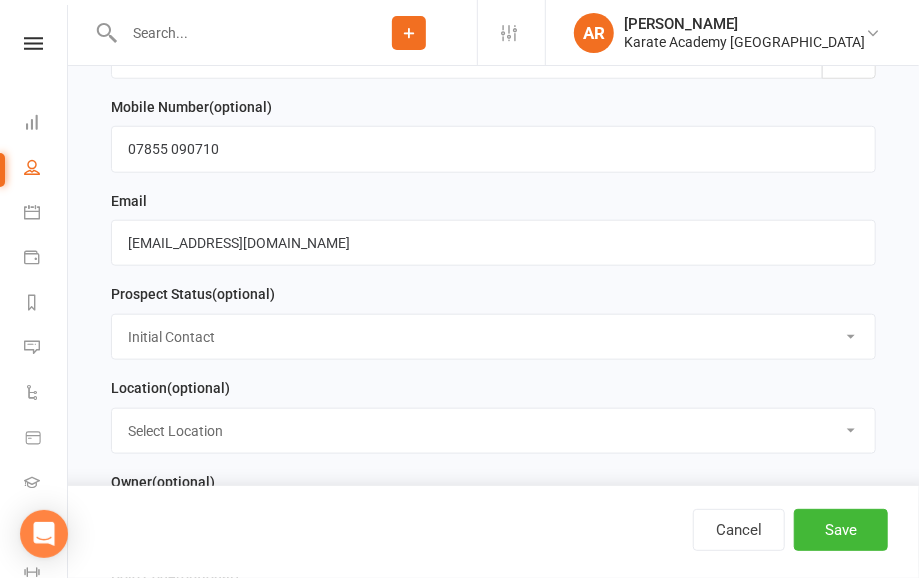 click on "Initial Contact" at bounding box center [0, 0] 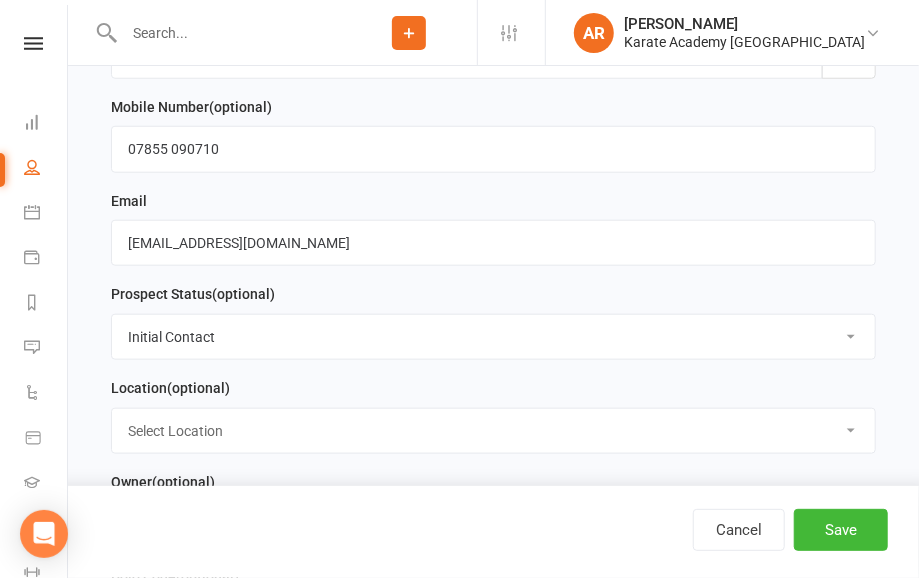 click on "Select Location [GEOGRAPHIC_DATA], [GEOGRAPHIC_DATA] [GEOGRAPHIC_DATA][PERSON_NAME], [GEOGRAPHIC_DATA][PERSON_NAME][PERSON_NAME][PERSON_NAME], [GEOGRAPHIC_DATA], [STREET_ADDRESS][GEOGRAPHIC_DATA][STREET_ADDRESS][PERSON_NAME][STREET_ADDRESS][PERSON_NAME], [GEOGRAPHIC_DATA]" at bounding box center (493, 431) 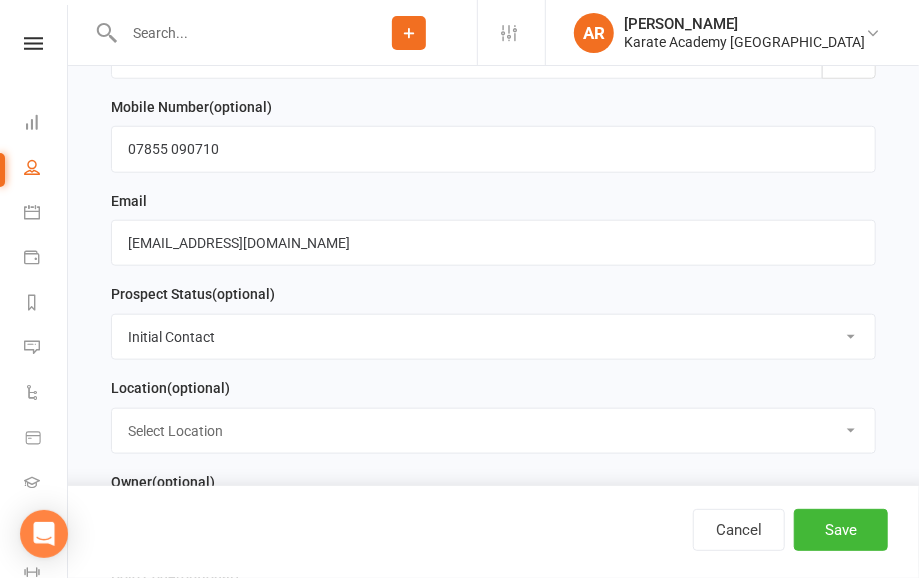 select on "5" 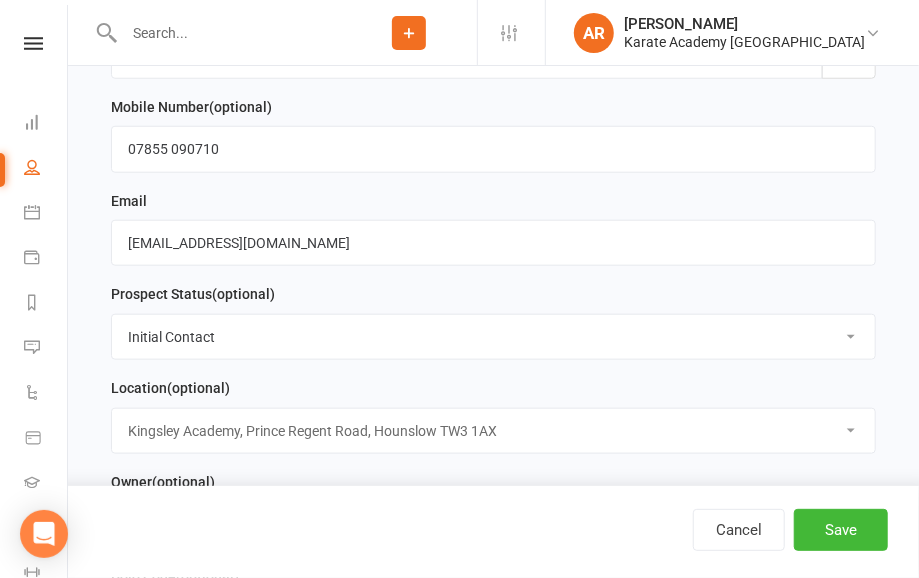click on "[PERSON_NAME][GEOGRAPHIC_DATA], [STREET_ADDRESS]" at bounding box center [0, 0] 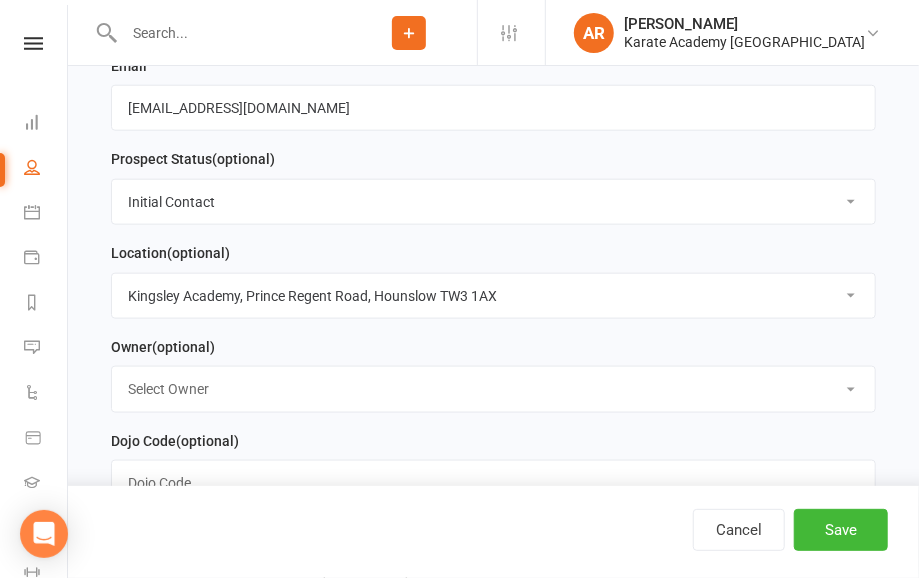 scroll, scrollTop: 936, scrollLeft: 0, axis: vertical 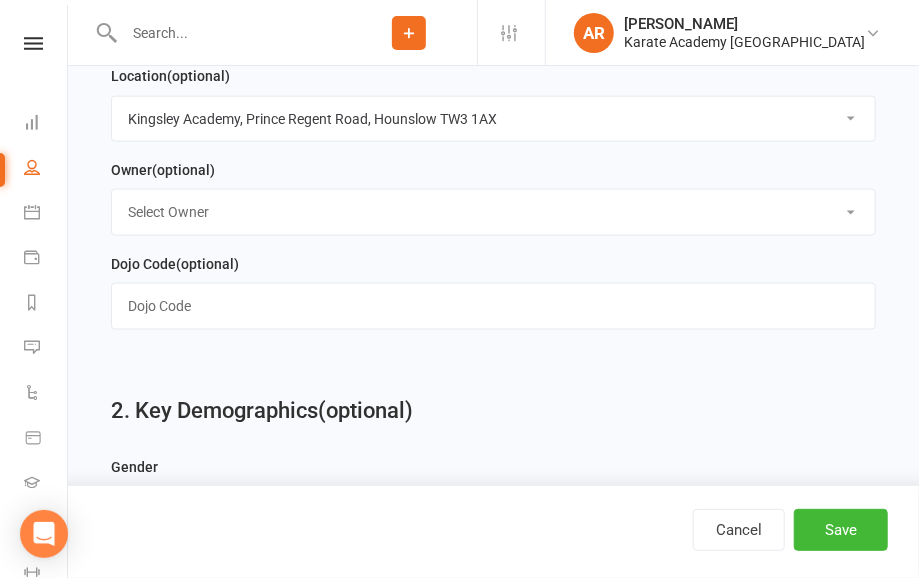 click on "Owner  (optional) Select Owner [PERSON_NAME] [PERSON_NAME] NEW USER TEST [PERSON_NAME] [PERSON_NAME] [PERSON_NAME] [PERSON_NAME] [PERSON_NAME] [PERSON_NAME] [PERSON_NAME] [PERSON_NAME]" at bounding box center [493, 205] 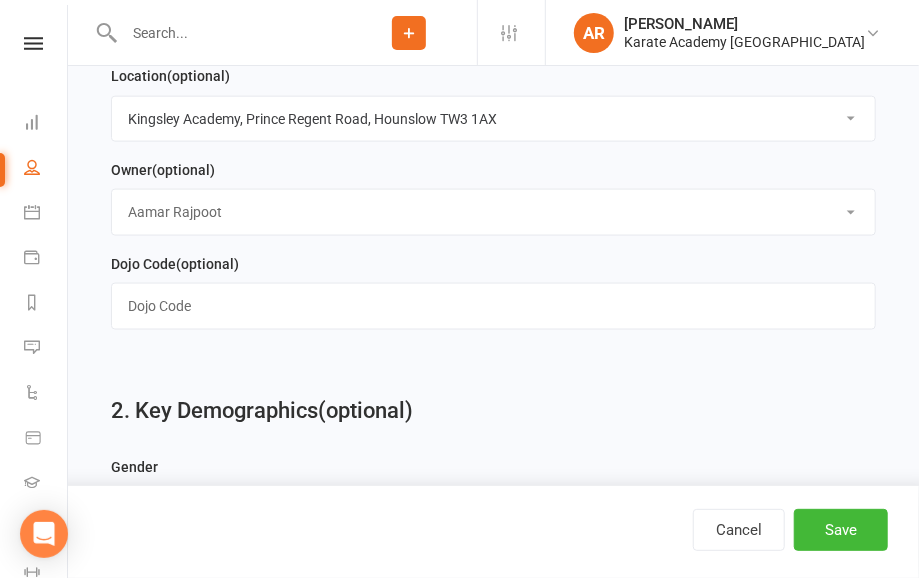 click on "[PERSON_NAME]" at bounding box center (0, 0) 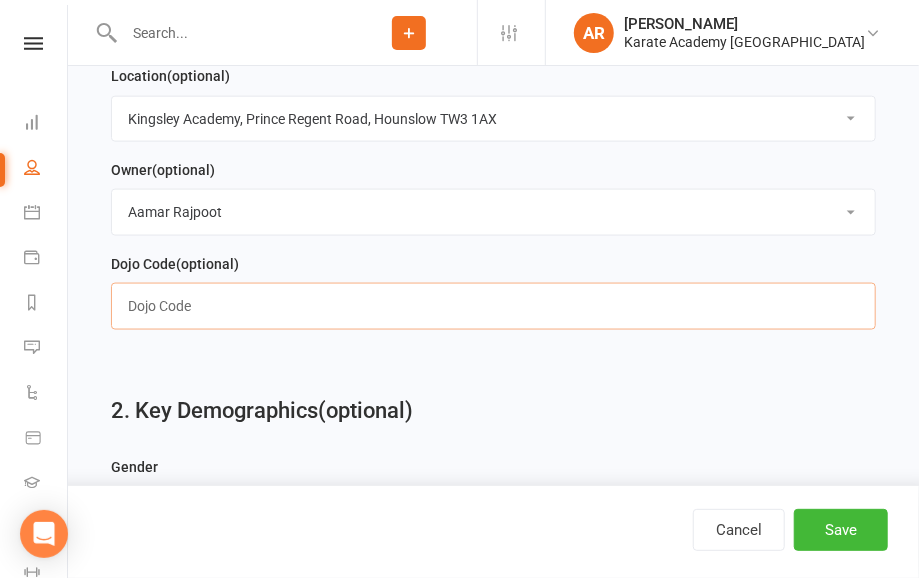 click at bounding box center (493, 306) 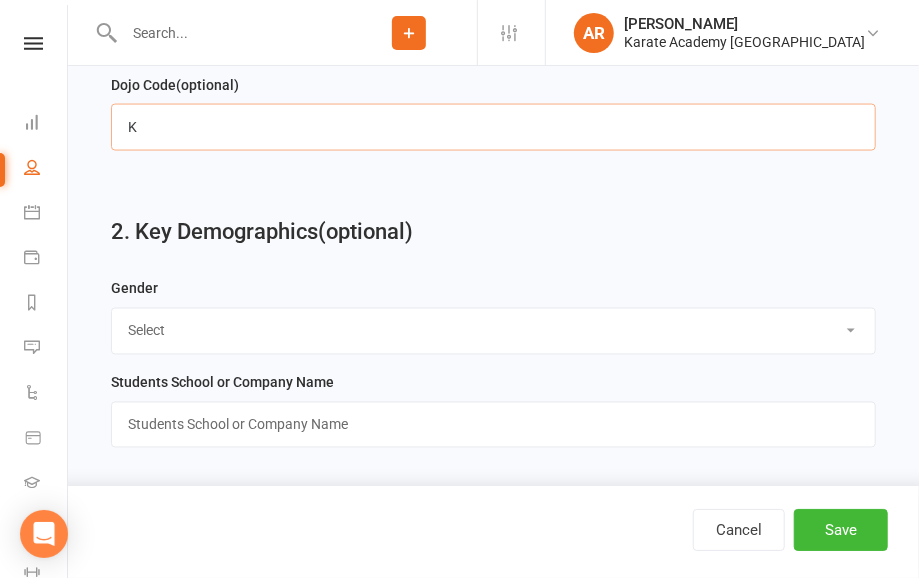 scroll, scrollTop: 1144, scrollLeft: 0, axis: vertical 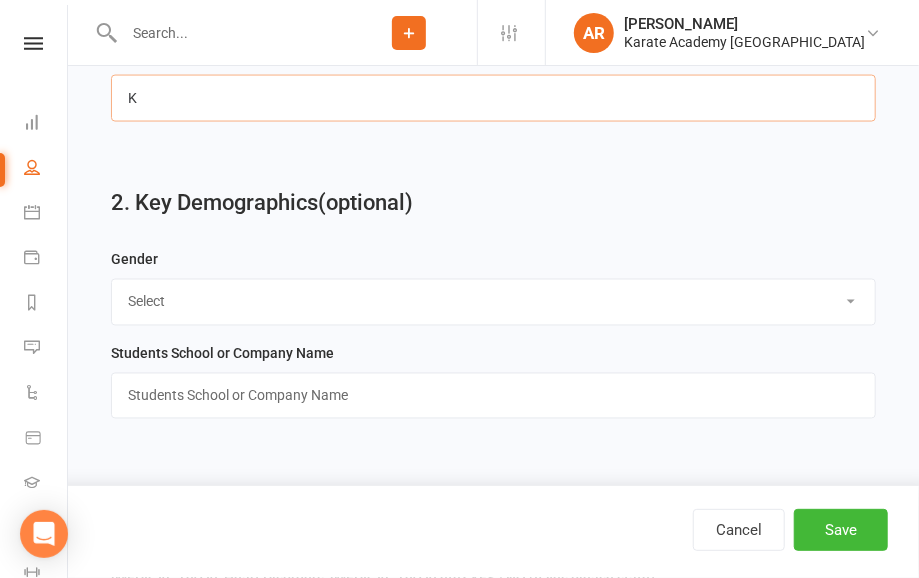 type on "K" 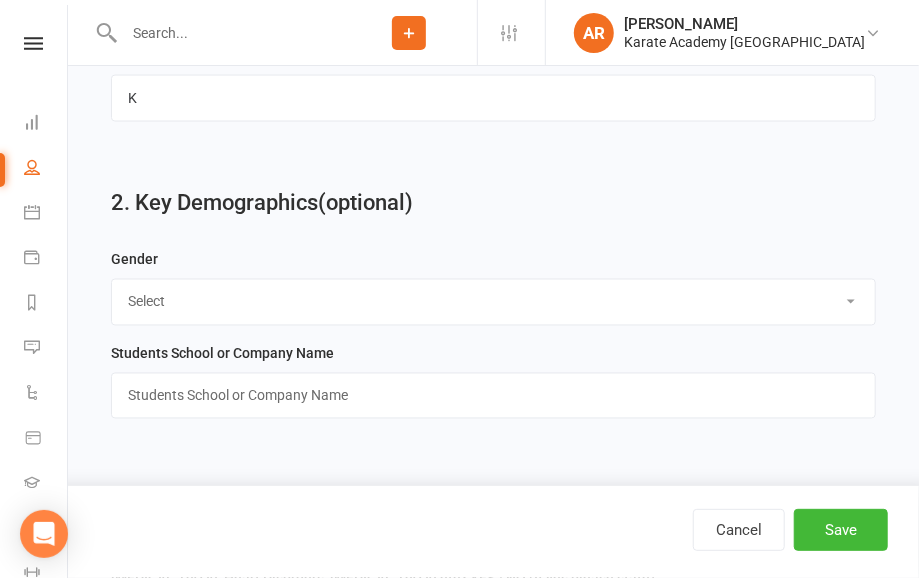 click on "Select [DEMOGRAPHIC_DATA] [DEMOGRAPHIC_DATA]" at bounding box center (493, 302) 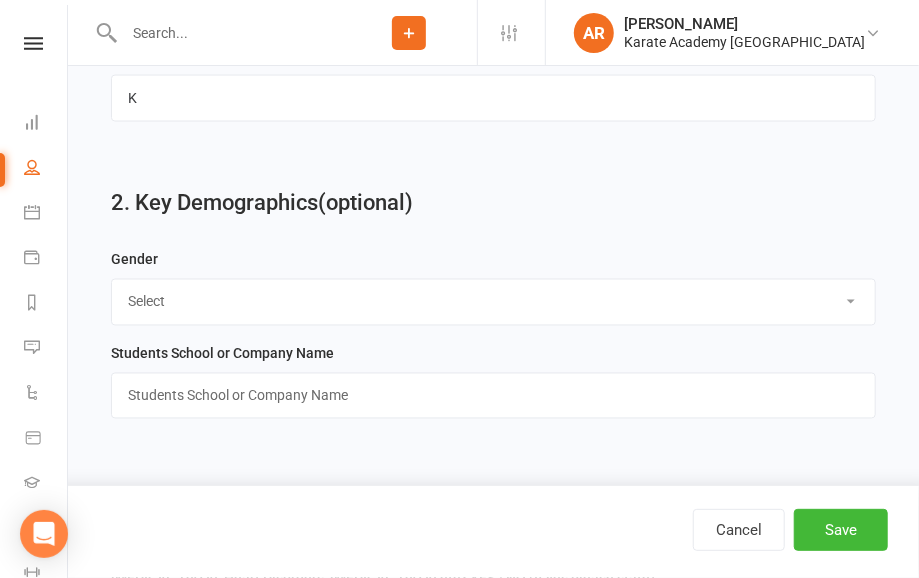 select on "[DEMOGRAPHIC_DATA]" 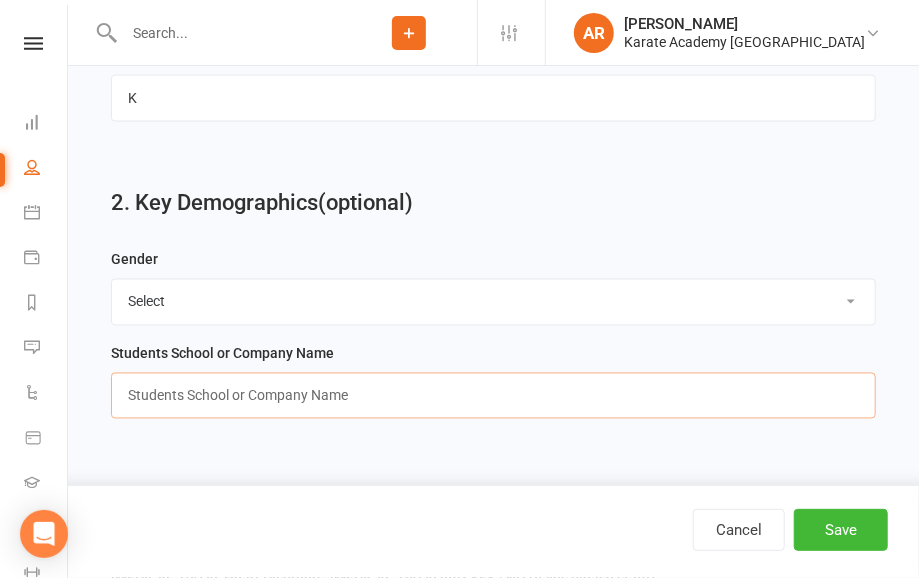 click at bounding box center [493, 396] 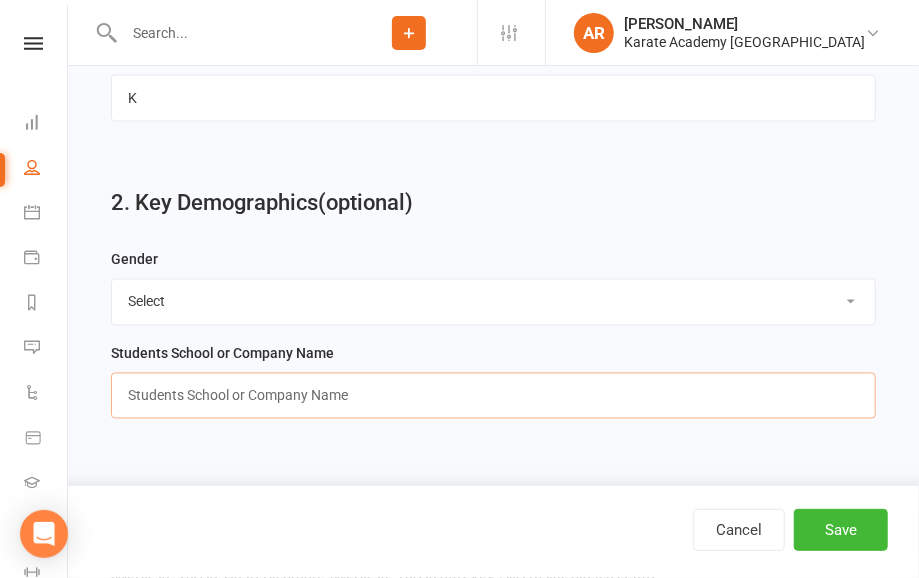 paste on "Hounslow Town" 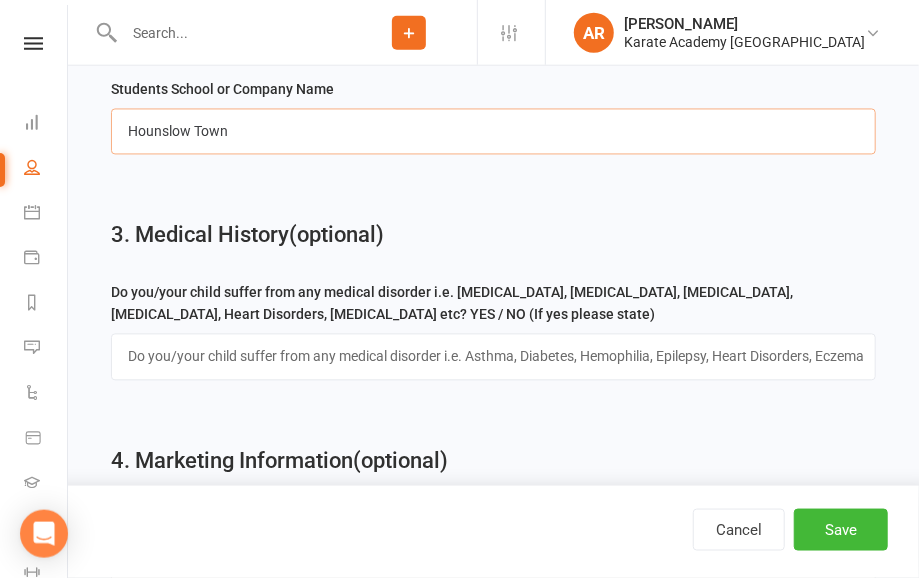 scroll, scrollTop: 1456, scrollLeft: 0, axis: vertical 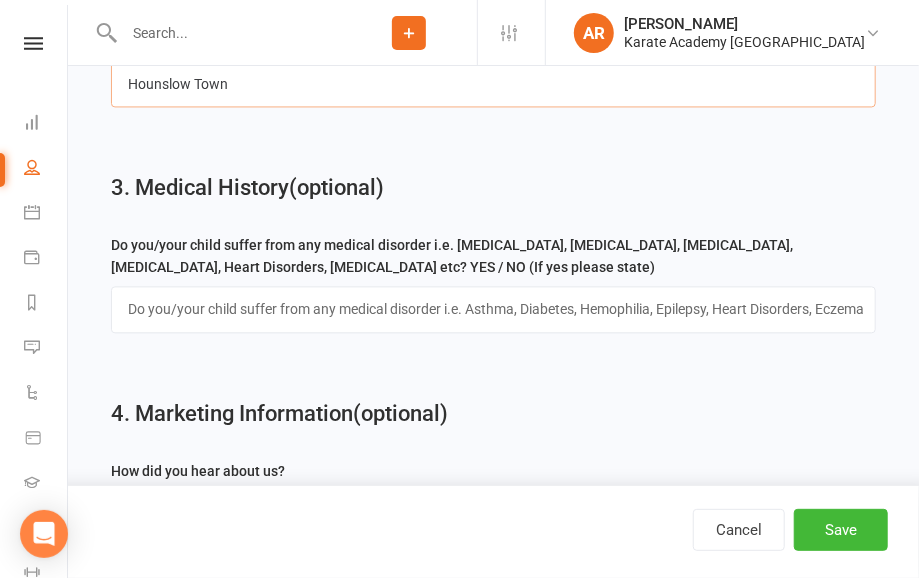 type on "Hounslow Town" 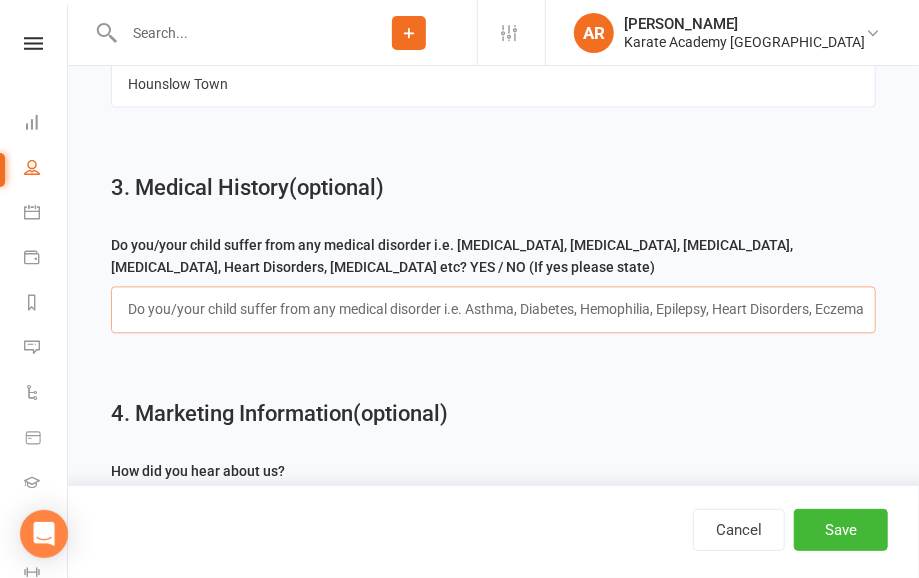 click at bounding box center [493, 309] 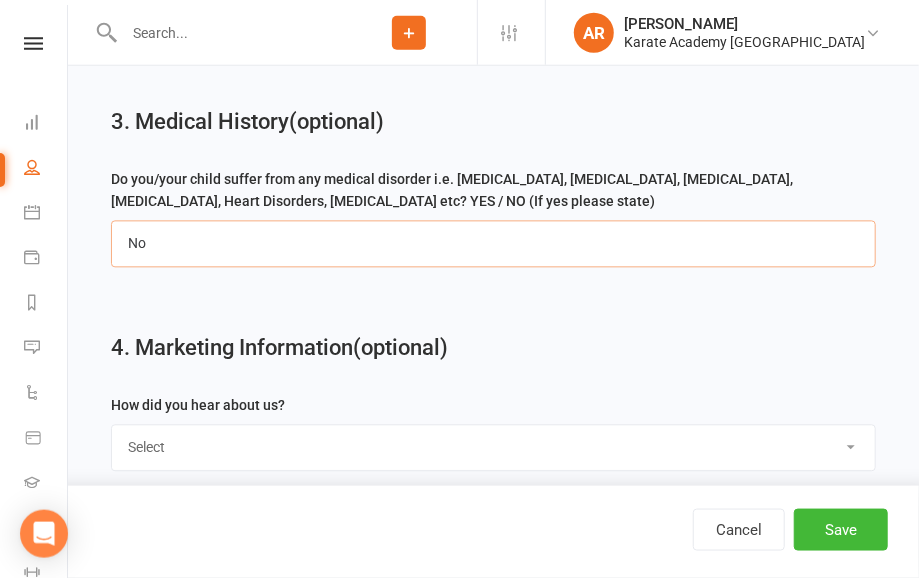 scroll, scrollTop: 1560, scrollLeft: 0, axis: vertical 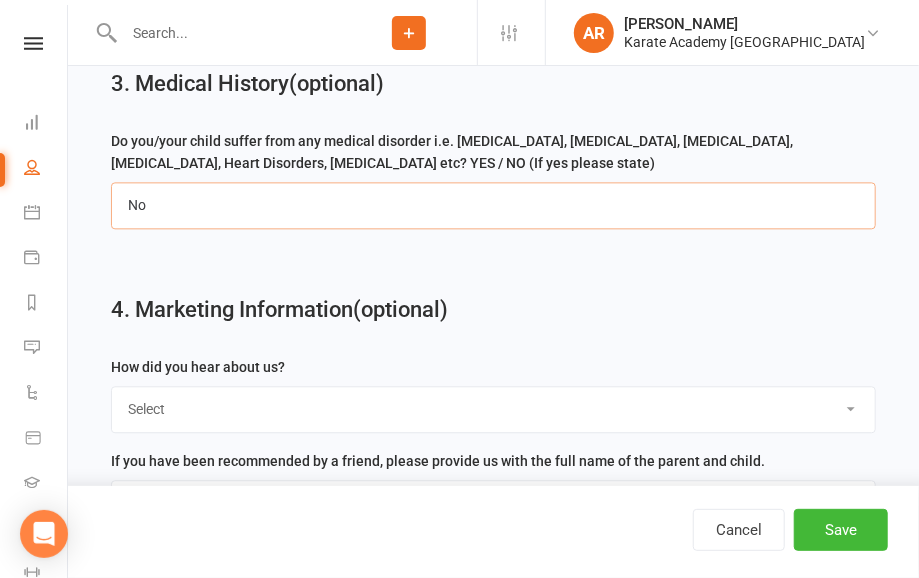 type on "No" 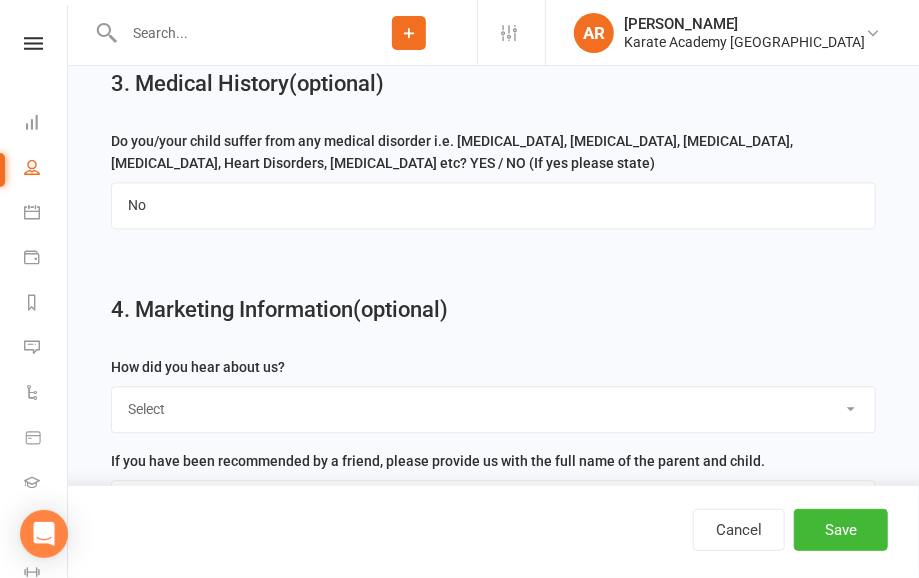 click on "Select Online Search (Google) Social Media Walk In Leaflet Banner Poster Friend Refferal (If yes please answer the next question)" at bounding box center (493, 409) 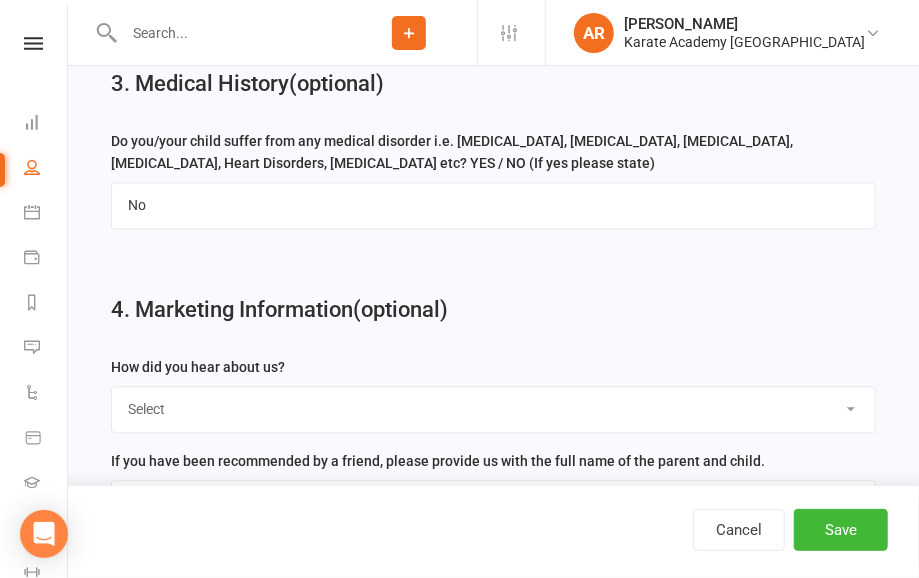 select on "Online Search (Google)" 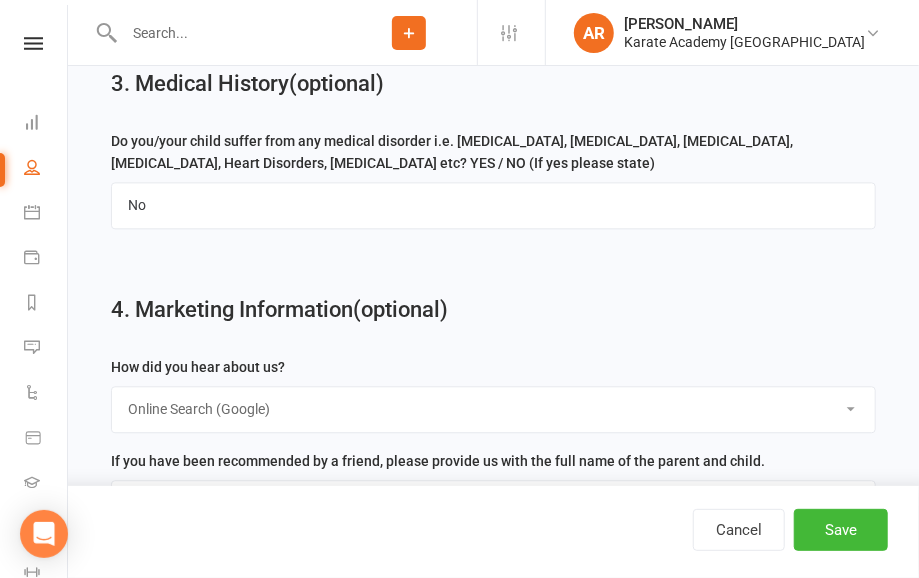 click on "Online Search (Google)" at bounding box center [0, 0] 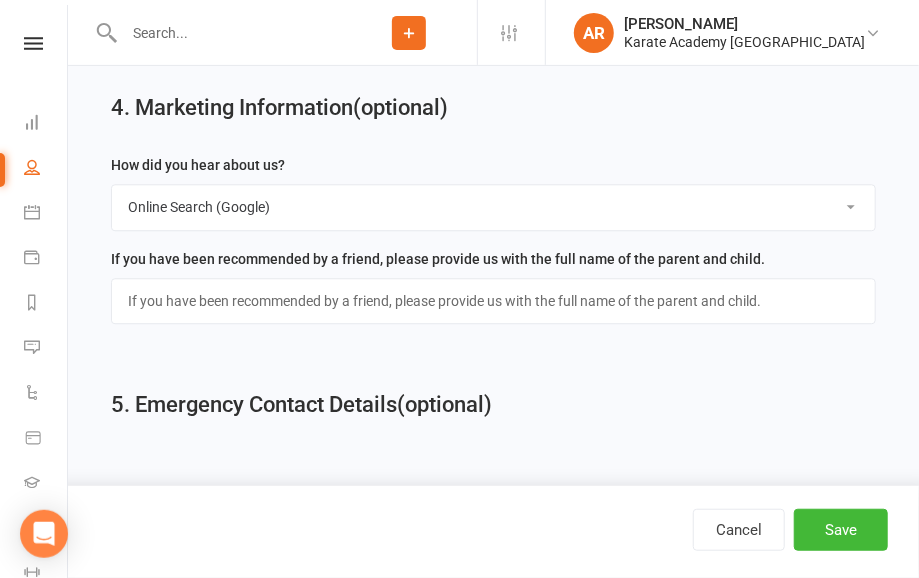 scroll, scrollTop: 1766, scrollLeft: 0, axis: vertical 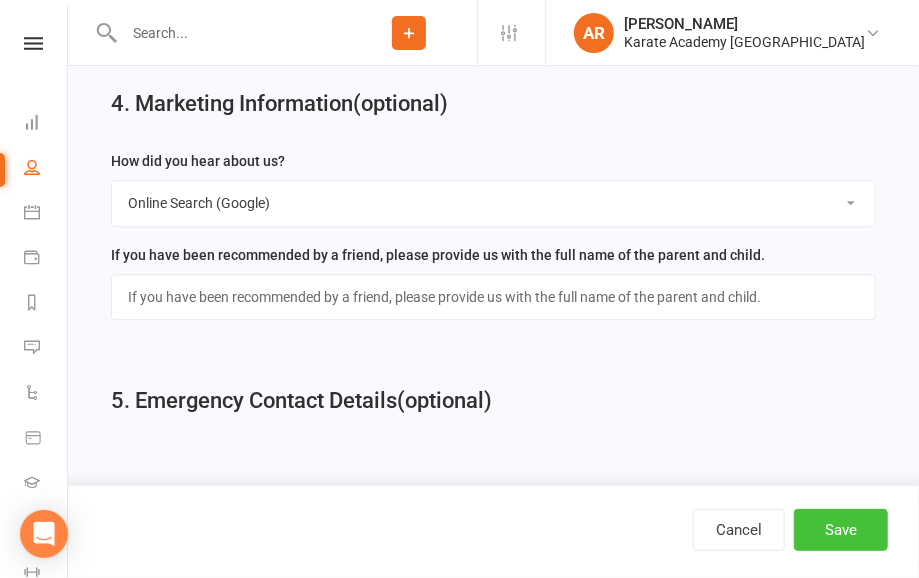 click on "Save" at bounding box center [841, 530] 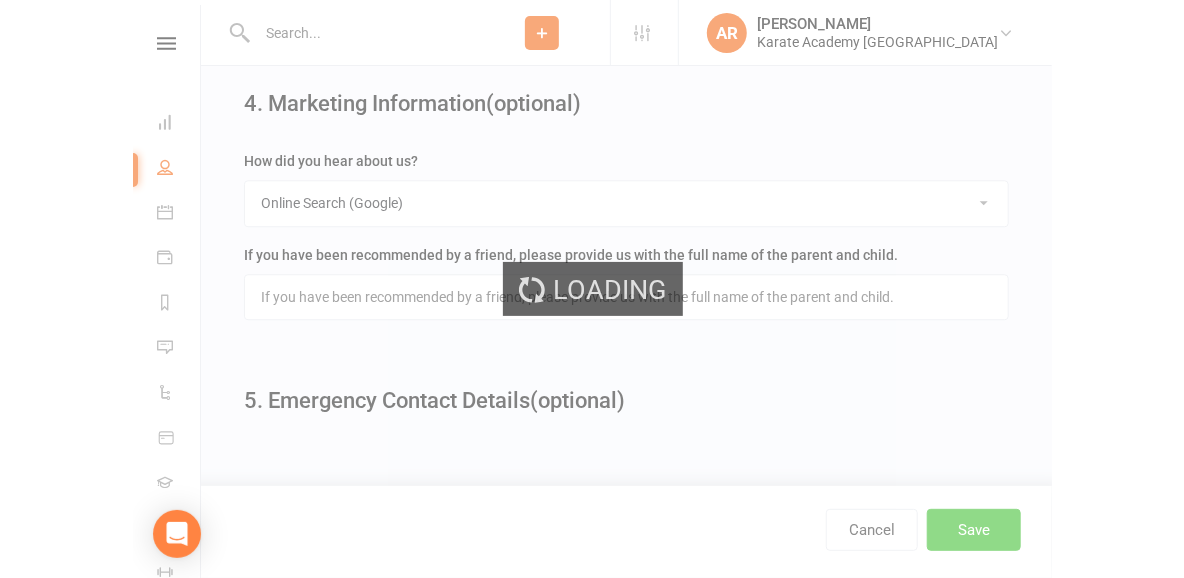 scroll, scrollTop: 0, scrollLeft: 0, axis: both 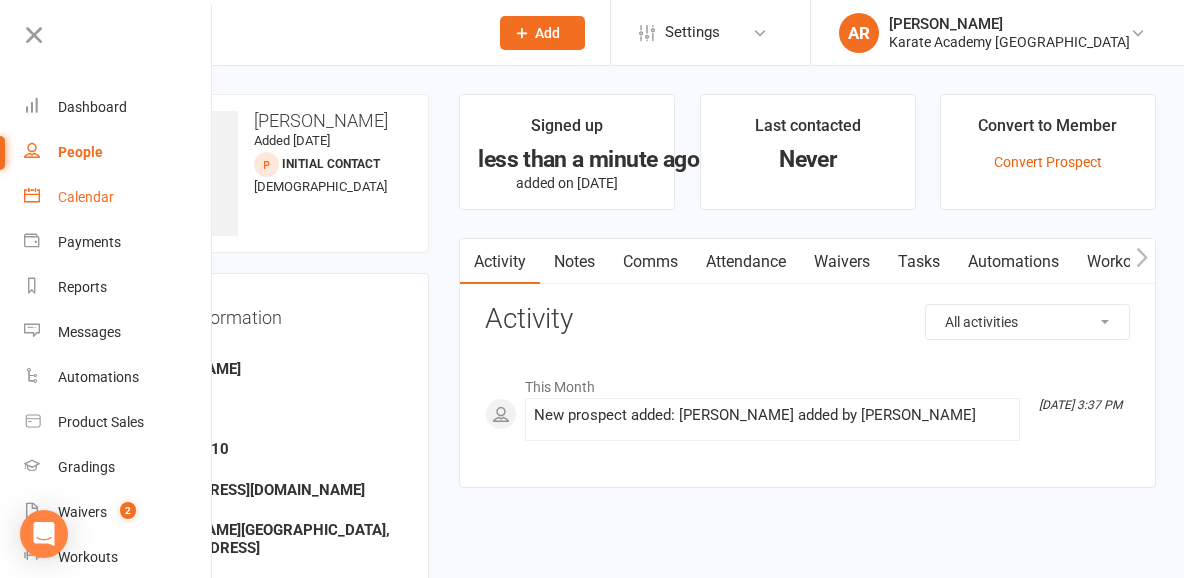 click on "Calendar" at bounding box center (86, 197) 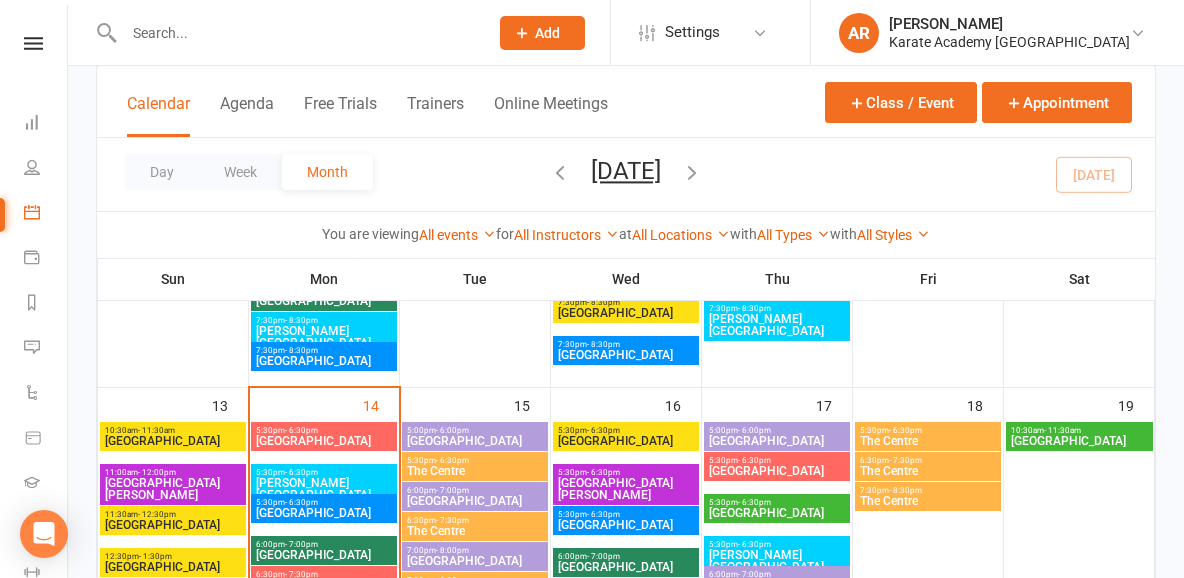 scroll, scrollTop: 936, scrollLeft: 0, axis: vertical 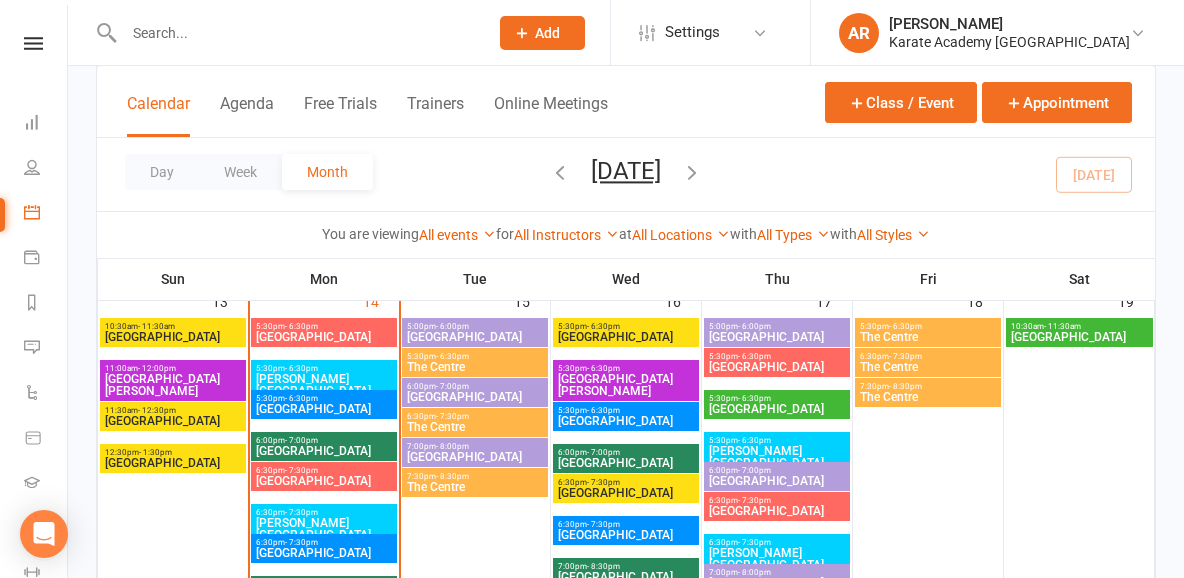click on "[PERSON_NAME][GEOGRAPHIC_DATA]" at bounding box center [777, 457] 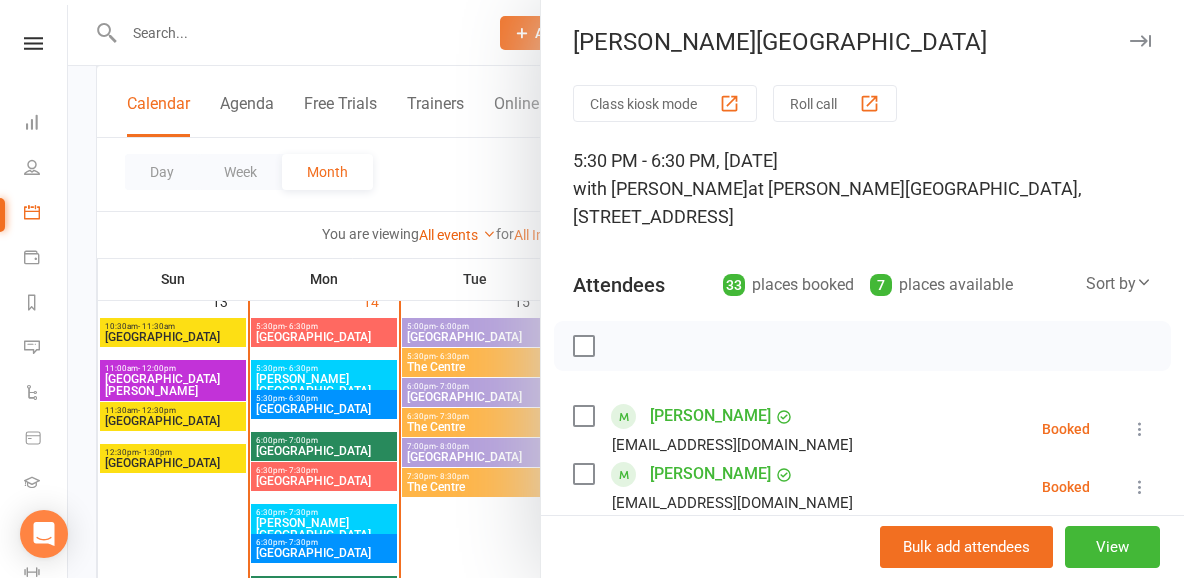 click on "33  places booked" at bounding box center [788, 285] 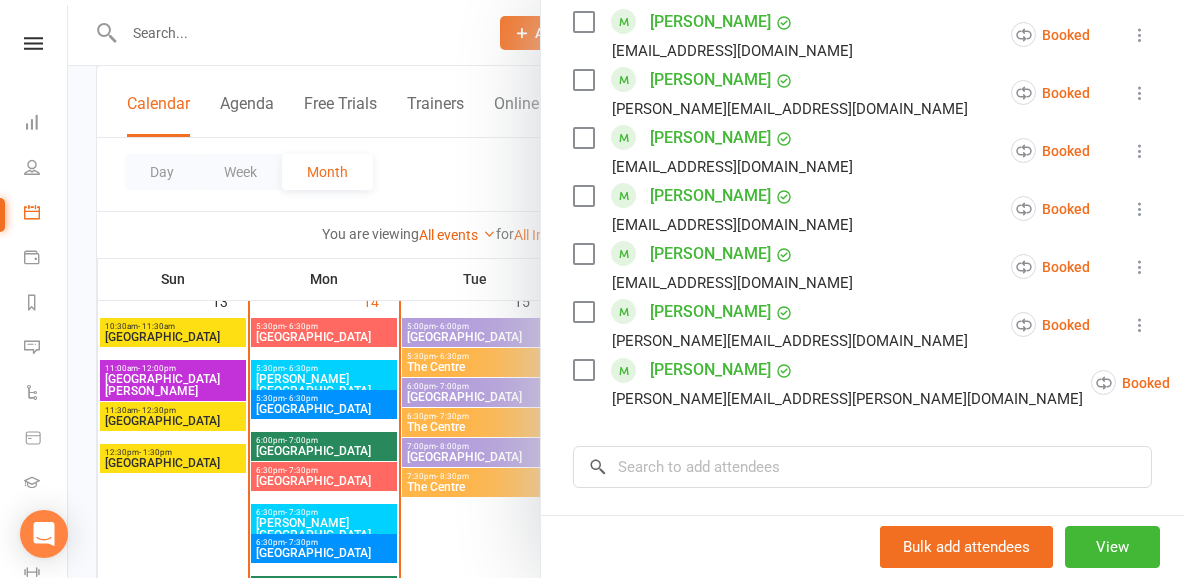 scroll, scrollTop: 1944, scrollLeft: 0, axis: vertical 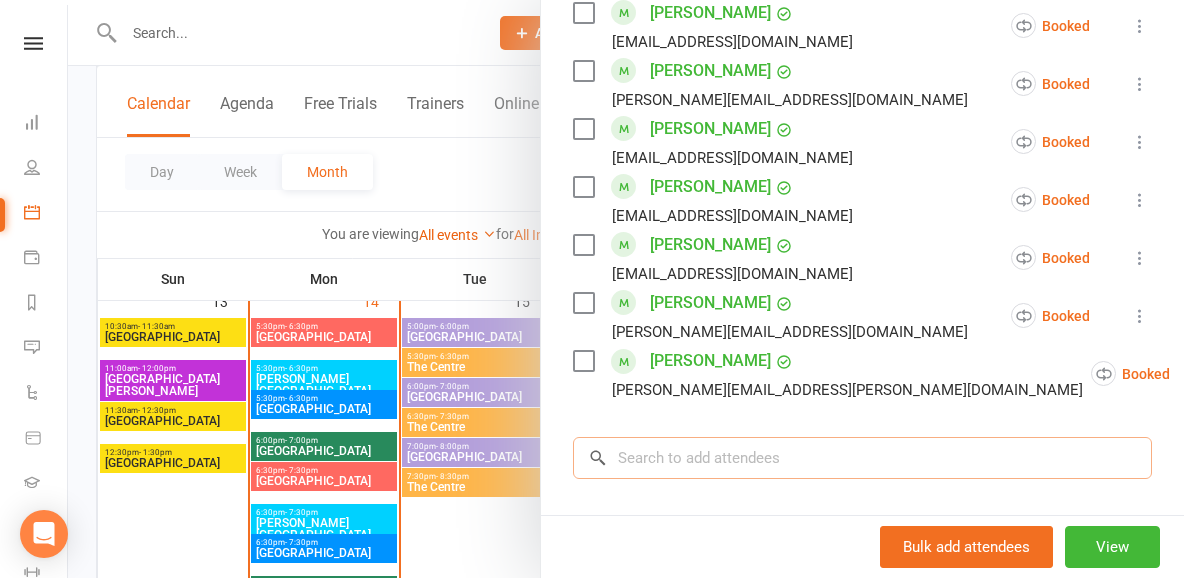 click at bounding box center [862, 458] 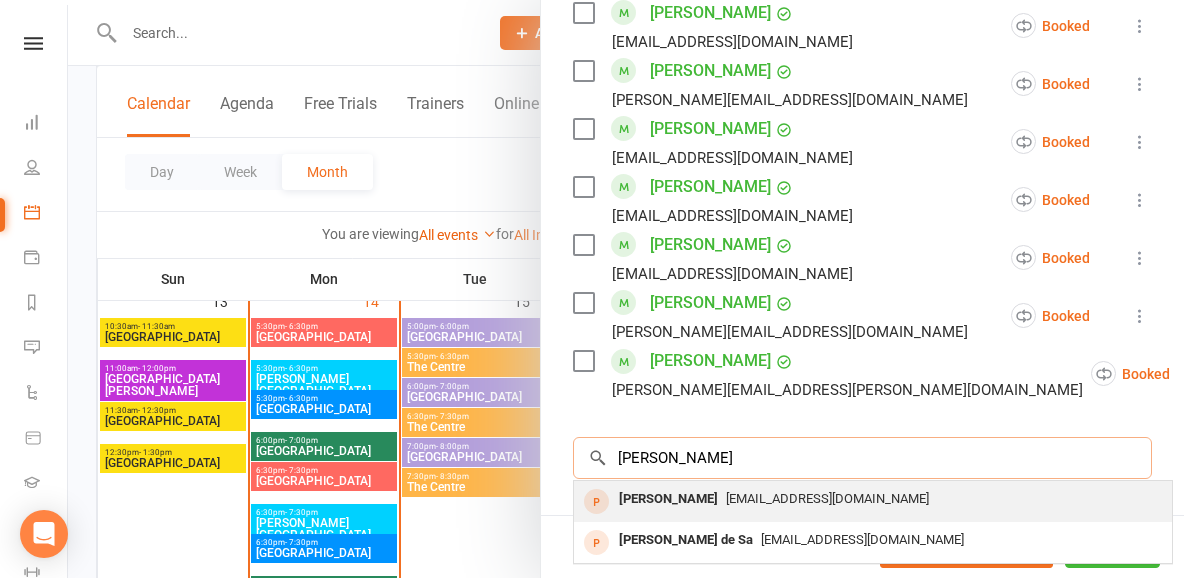 type on "[PERSON_NAME]" 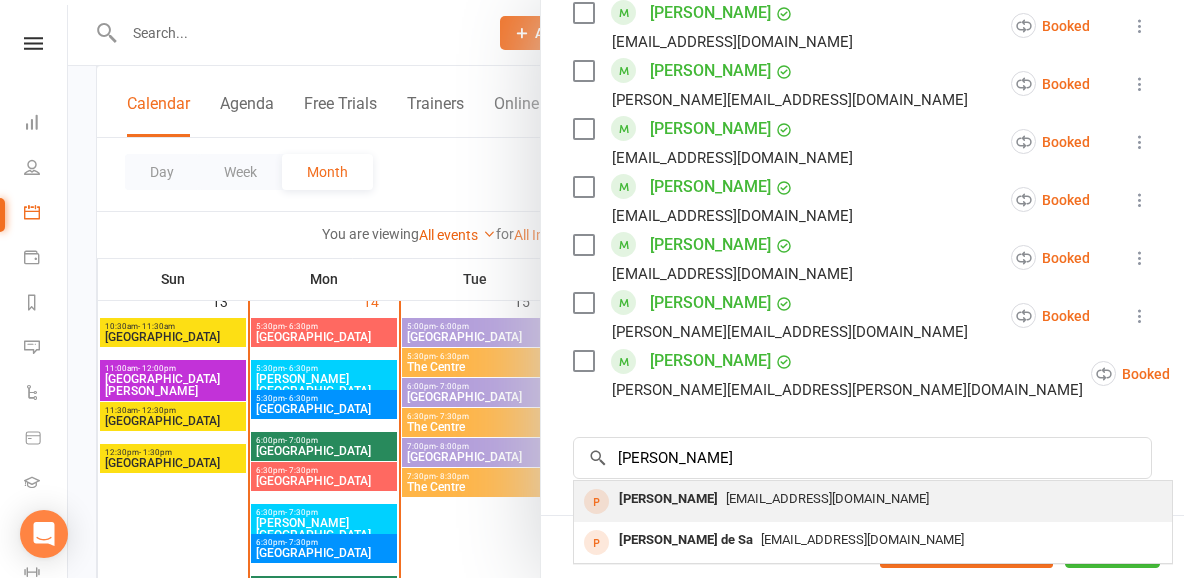 click on "[PERSON_NAME]" at bounding box center [668, 499] 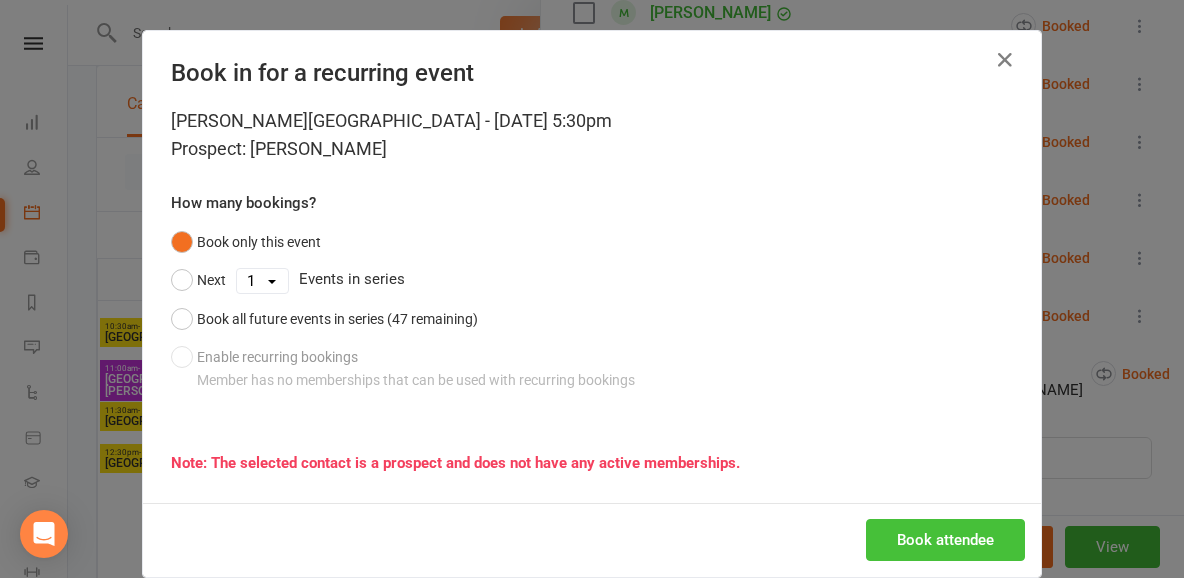 click on "Book attendee" at bounding box center [945, 540] 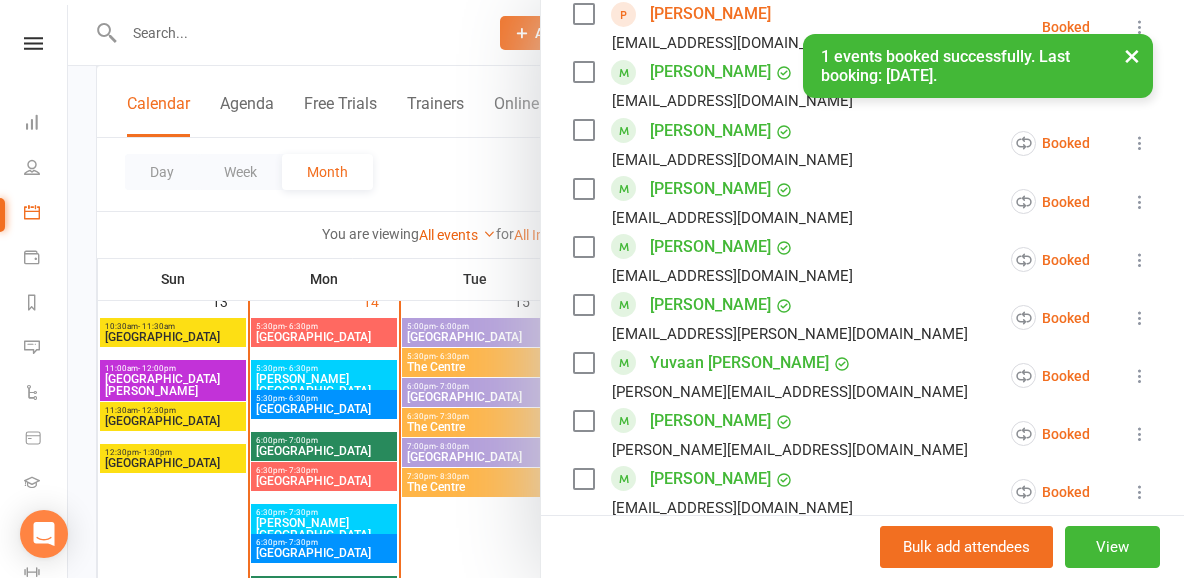 scroll, scrollTop: 1030, scrollLeft: 0, axis: vertical 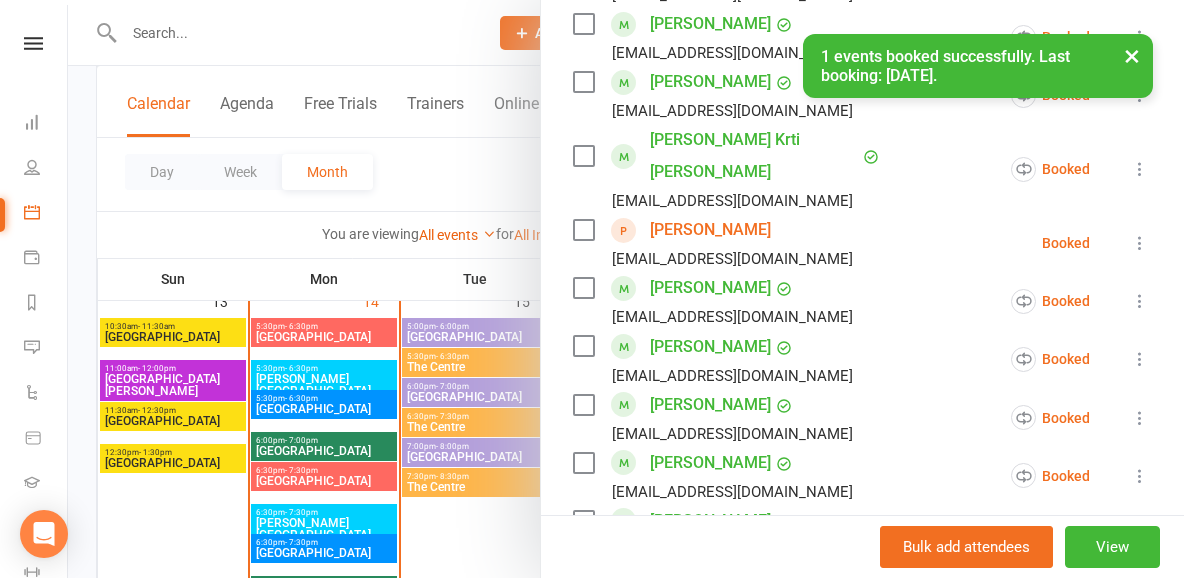 click on "[PERSON_NAME]" at bounding box center (710, 230) 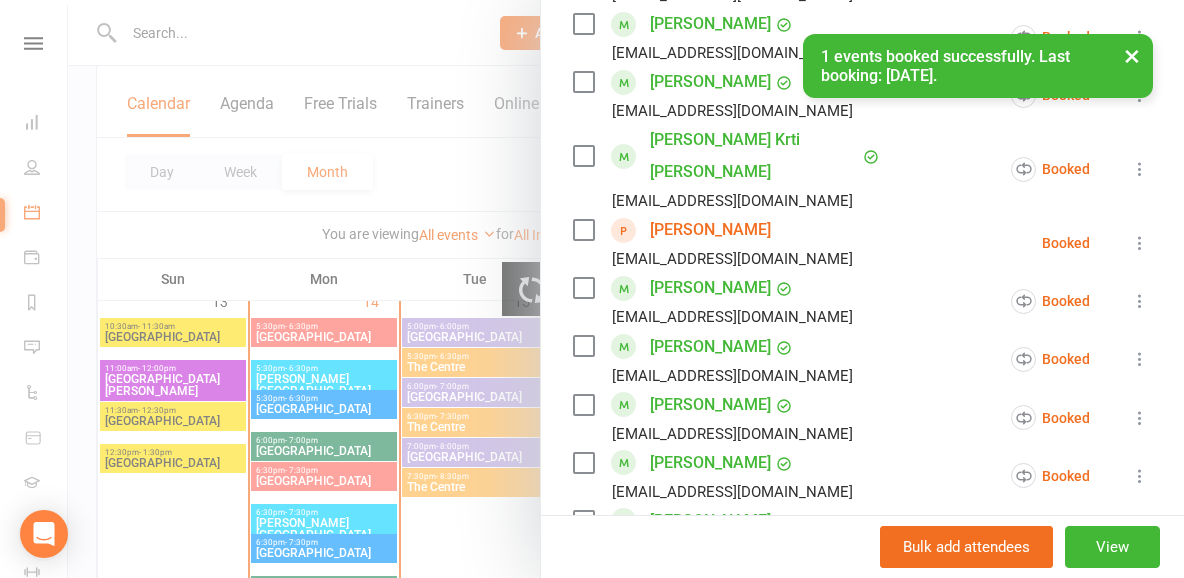 scroll, scrollTop: 1030, scrollLeft: 0, axis: vertical 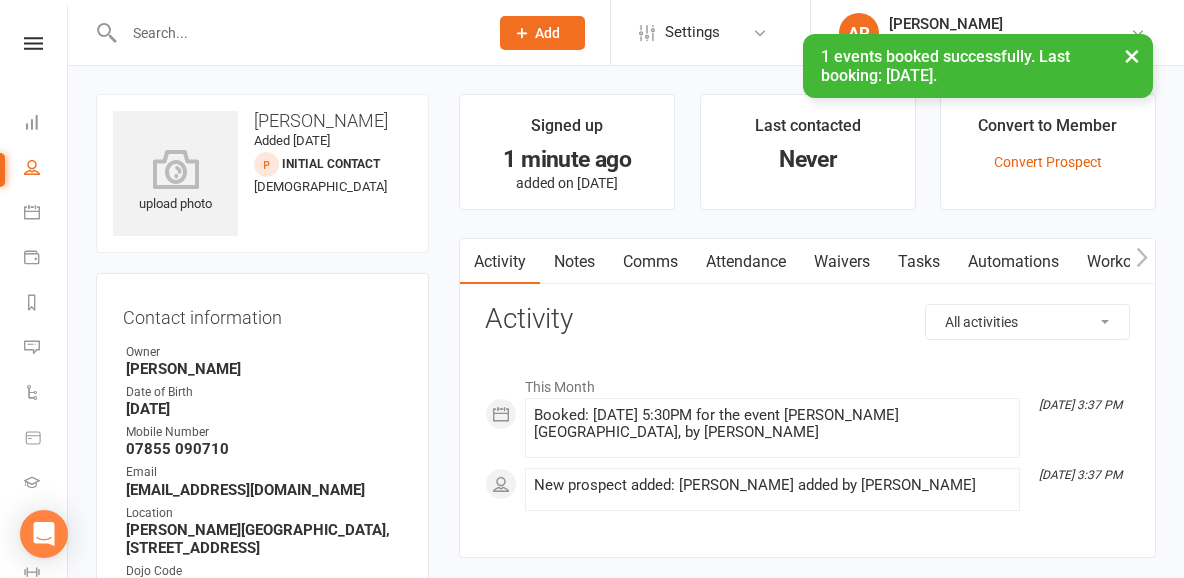 click on "Automations" at bounding box center [1013, 262] 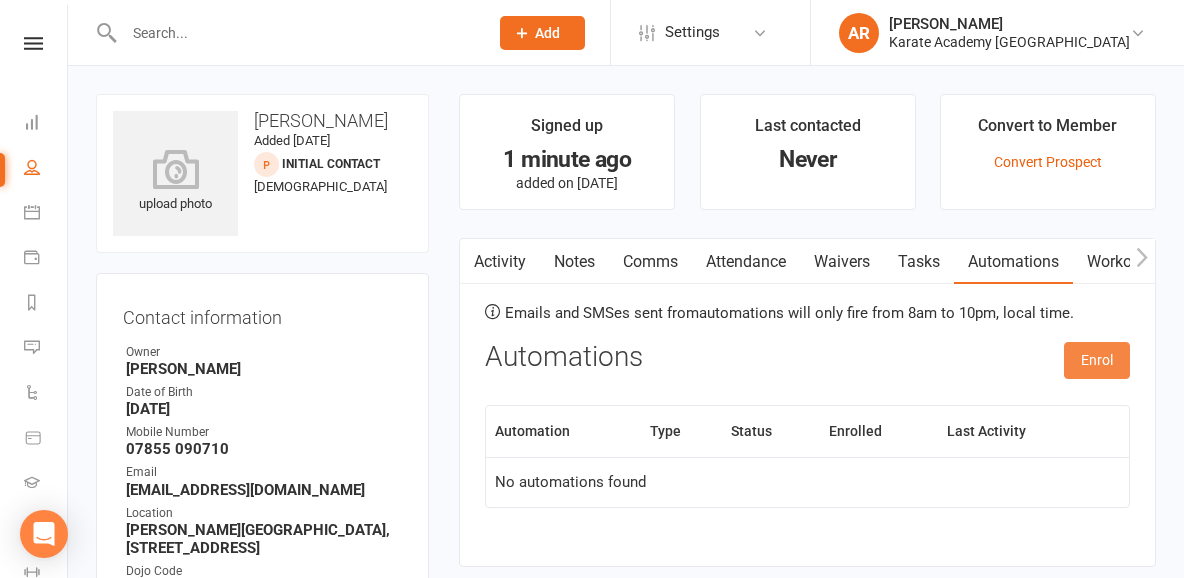click on "Enrol" at bounding box center [1097, 360] 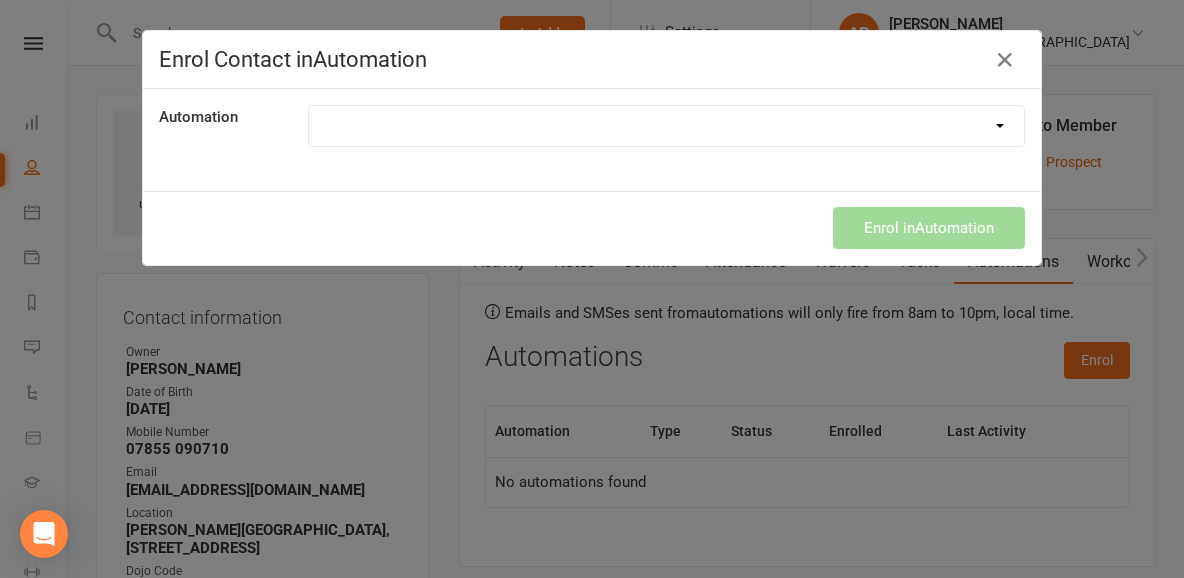 click on "Automation" at bounding box center (592, 140) 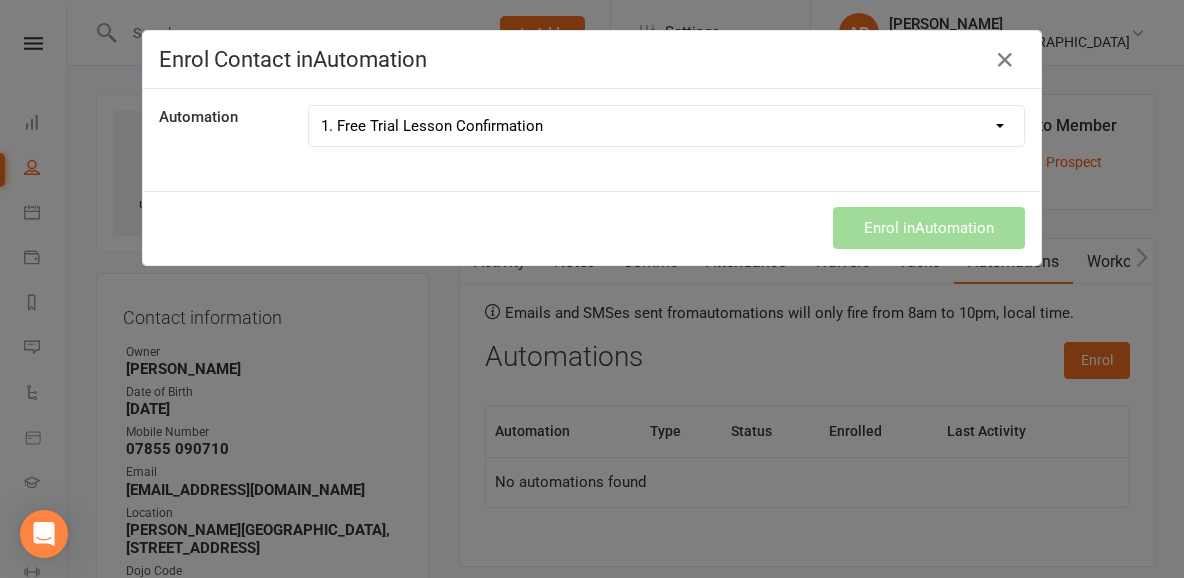 click on "1. Free Trial Lesson Confirmation" at bounding box center (0, 0) 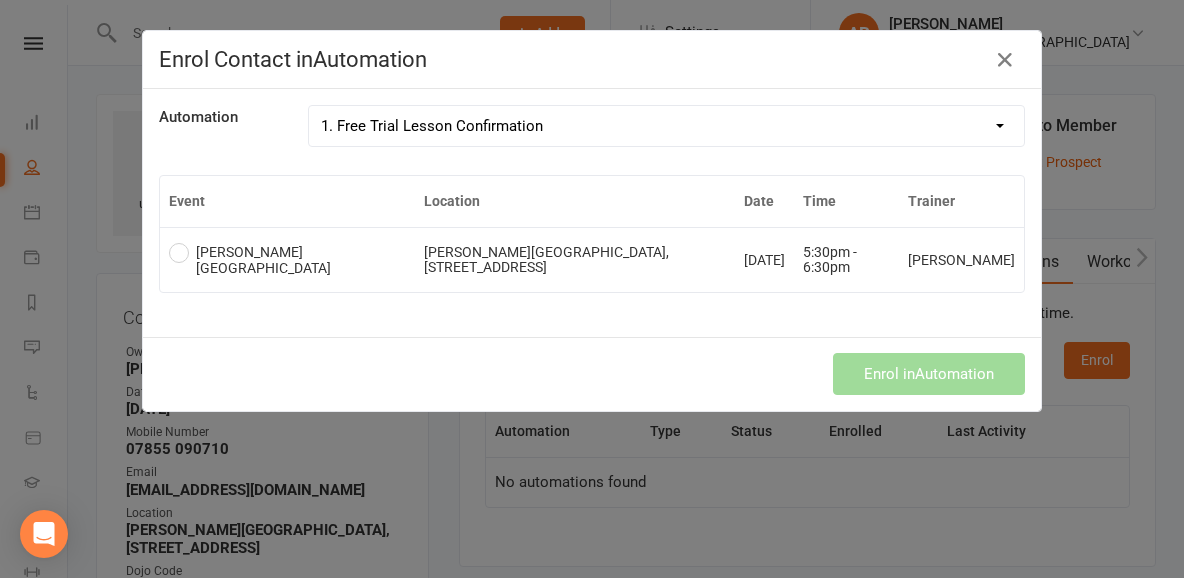 click on "[PERSON_NAME][GEOGRAPHIC_DATA], [STREET_ADDRESS]" at bounding box center (575, 259) 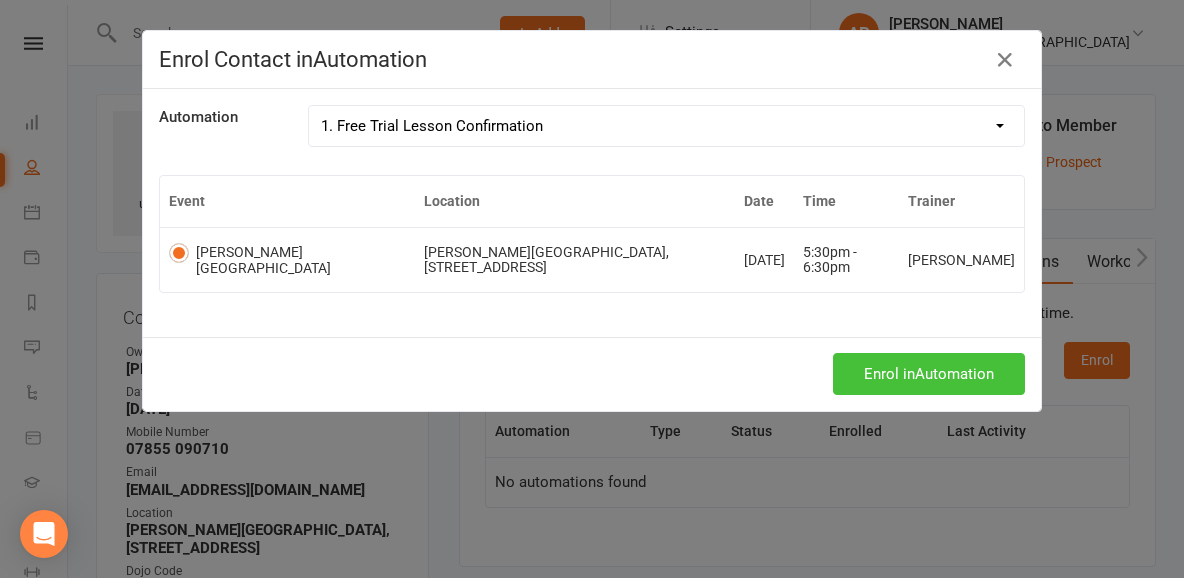 click on "Enrol in  Automation" at bounding box center (929, 374) 